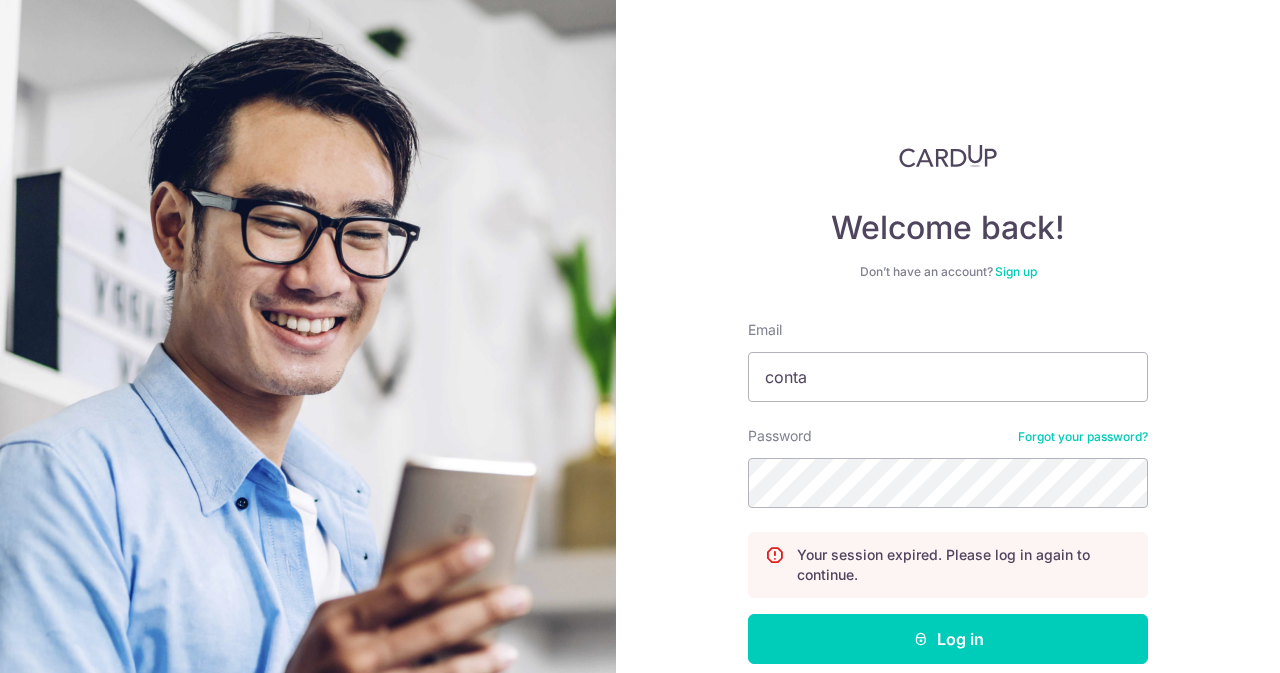 scroll, scrollTop: 0, scrollLeft: 0, axis: both 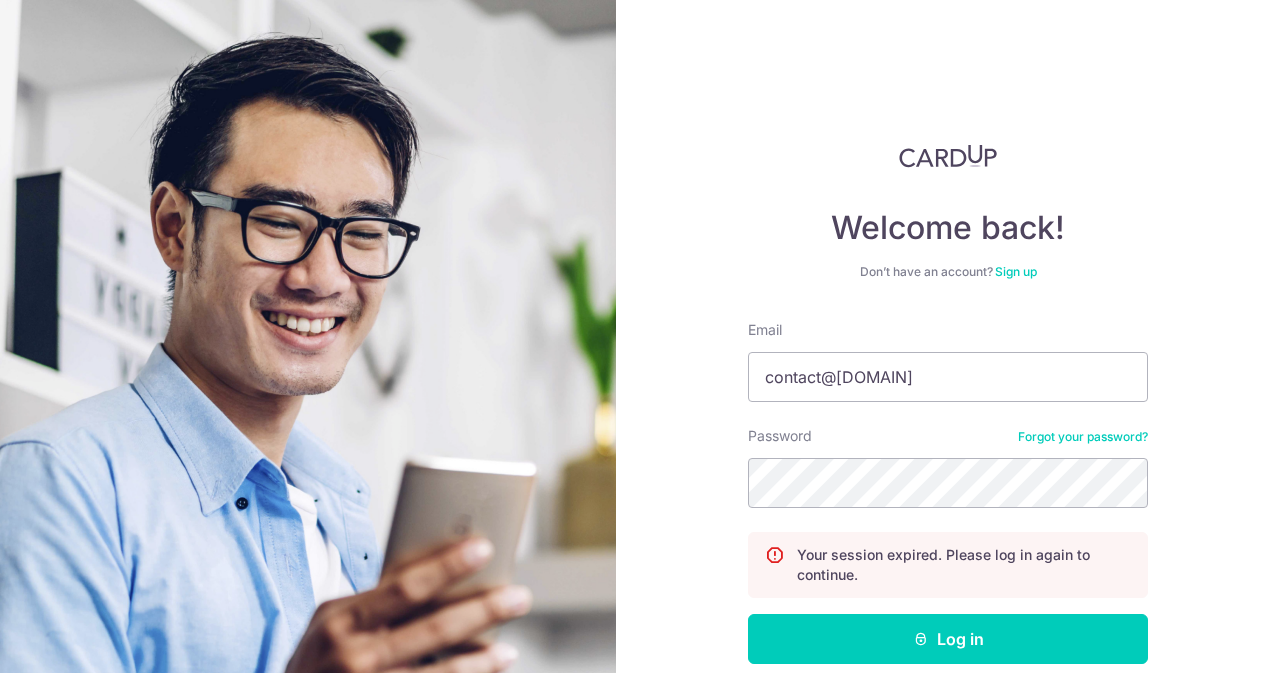 type on "contact@[DOMAIN].com.sg" 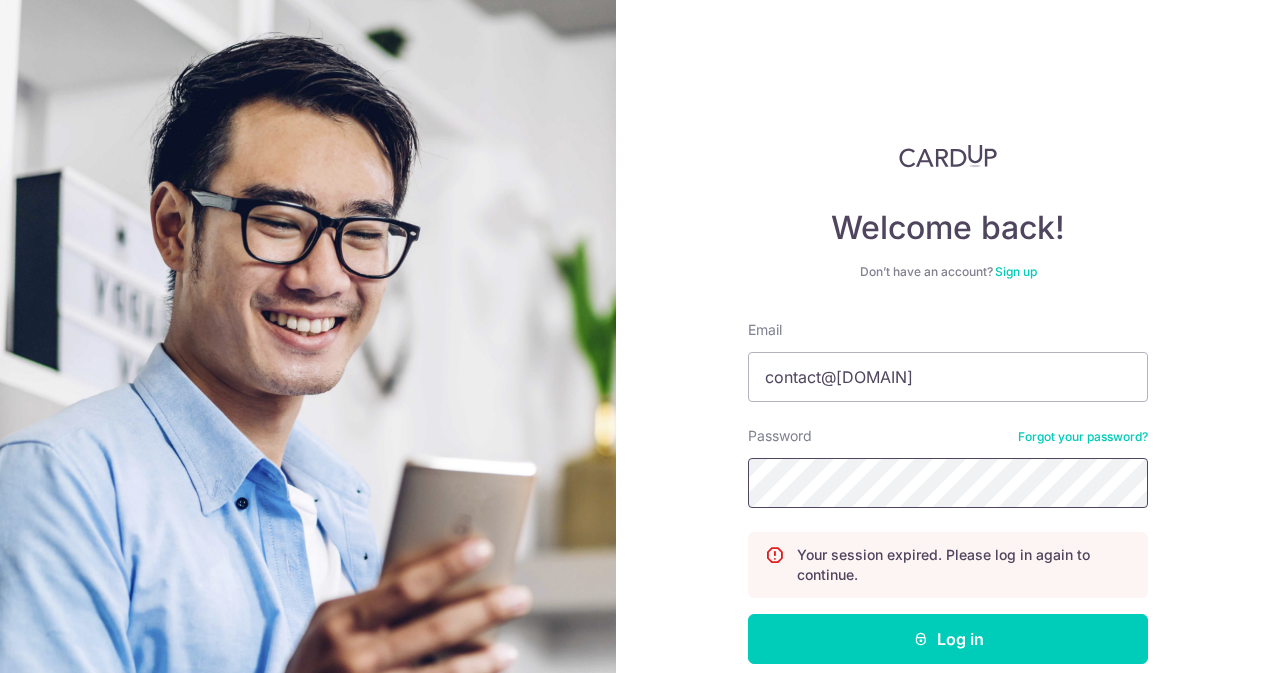 click on "Log in" at bounding box center (948, 639) 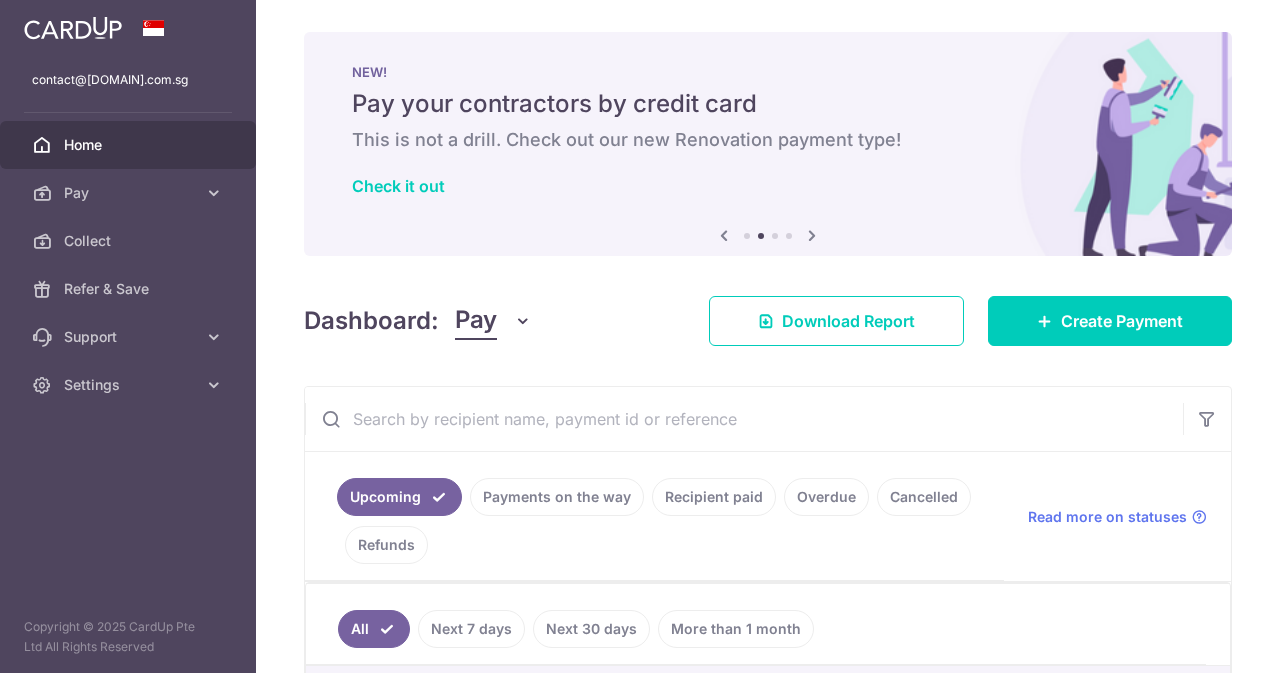 scroll, scrollTop: 0, scrollLeft: 0, axis: both 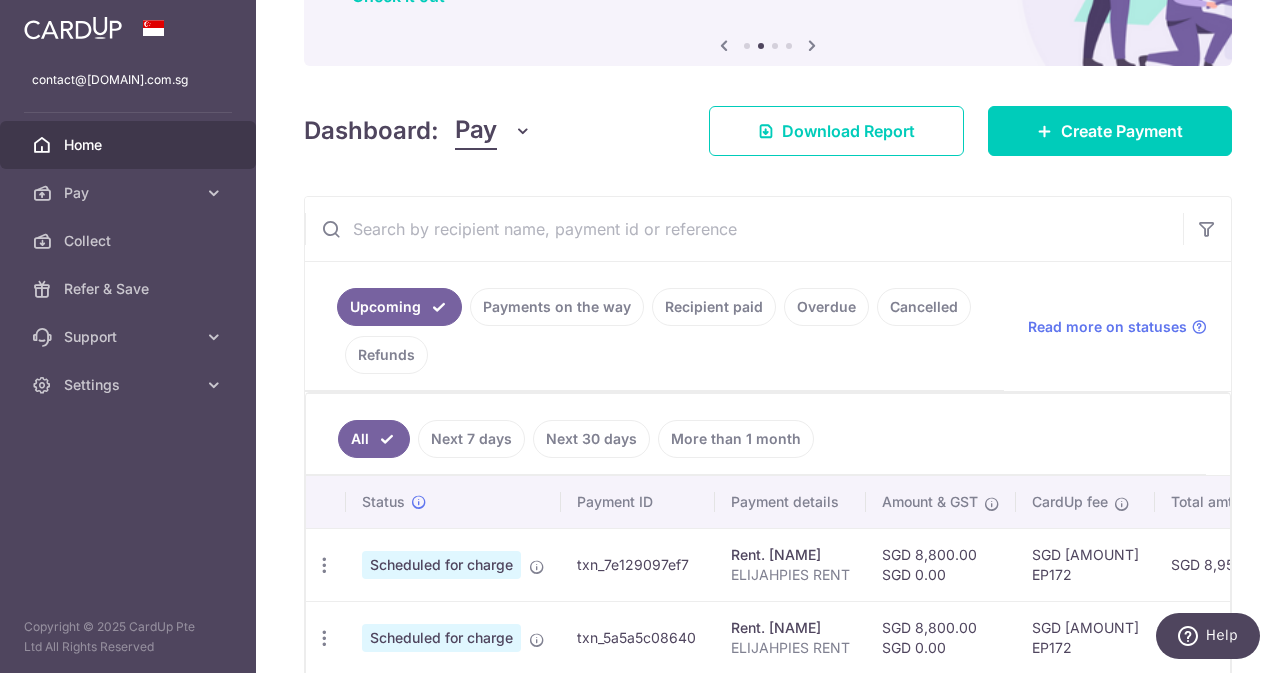 click on "×
Pause Schedule
Pause all future payments in this series
Pause just this one payment
By clicking below, you confirm you are pausing this payment to   on  . Payments can be unpaused at anytime prior to payment taken date.
Confirm
Cancel Schedule
Cancel all future payments in this series
Cancel just this one payment
Confirm
Approve Payment
Recipient Bank Details" at bounding box center [768, 336] 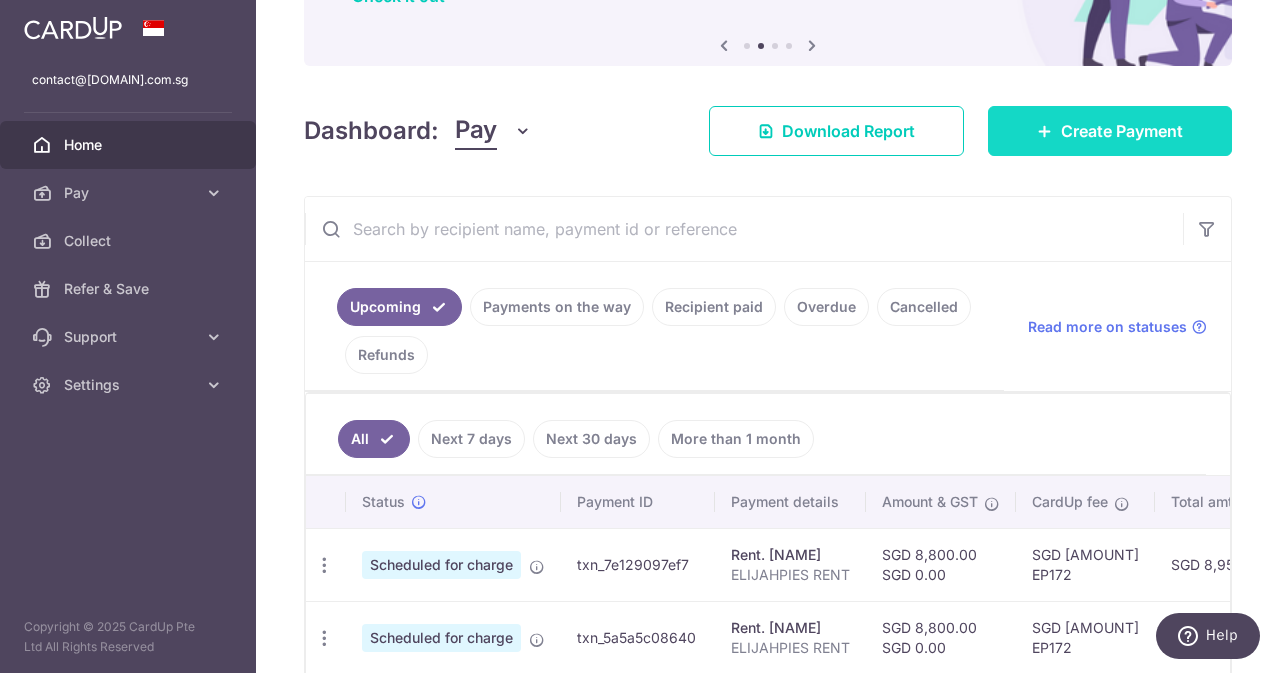 click on "Create Payment" at bounding box center (1110, 131) 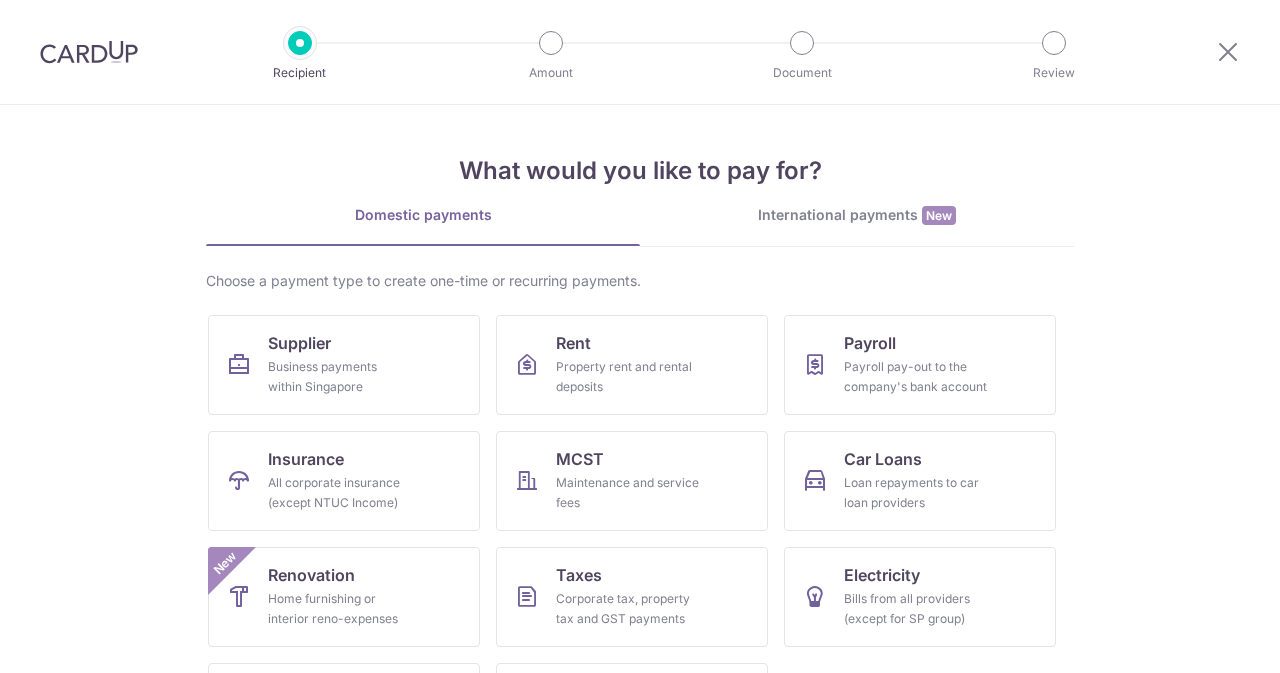 scroll, scrollTop: 0, scrollLeft: 0, axis: both 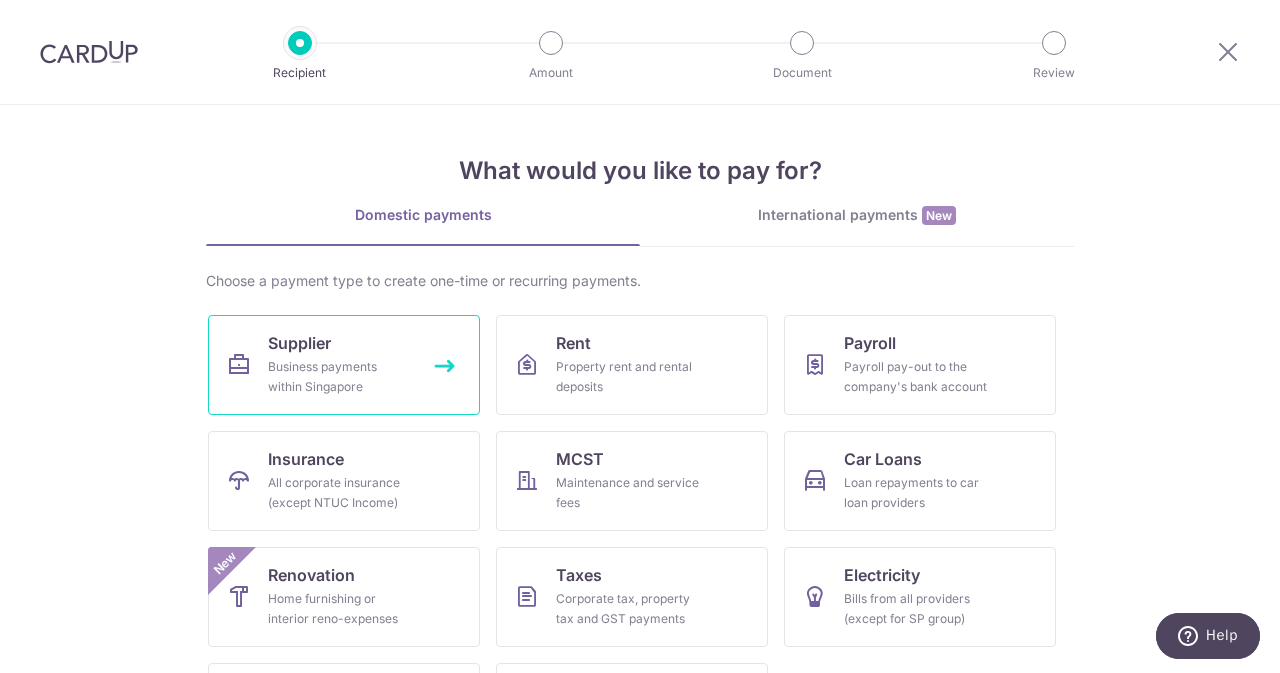 click on "Supplier" at bounding box center [299, 343] 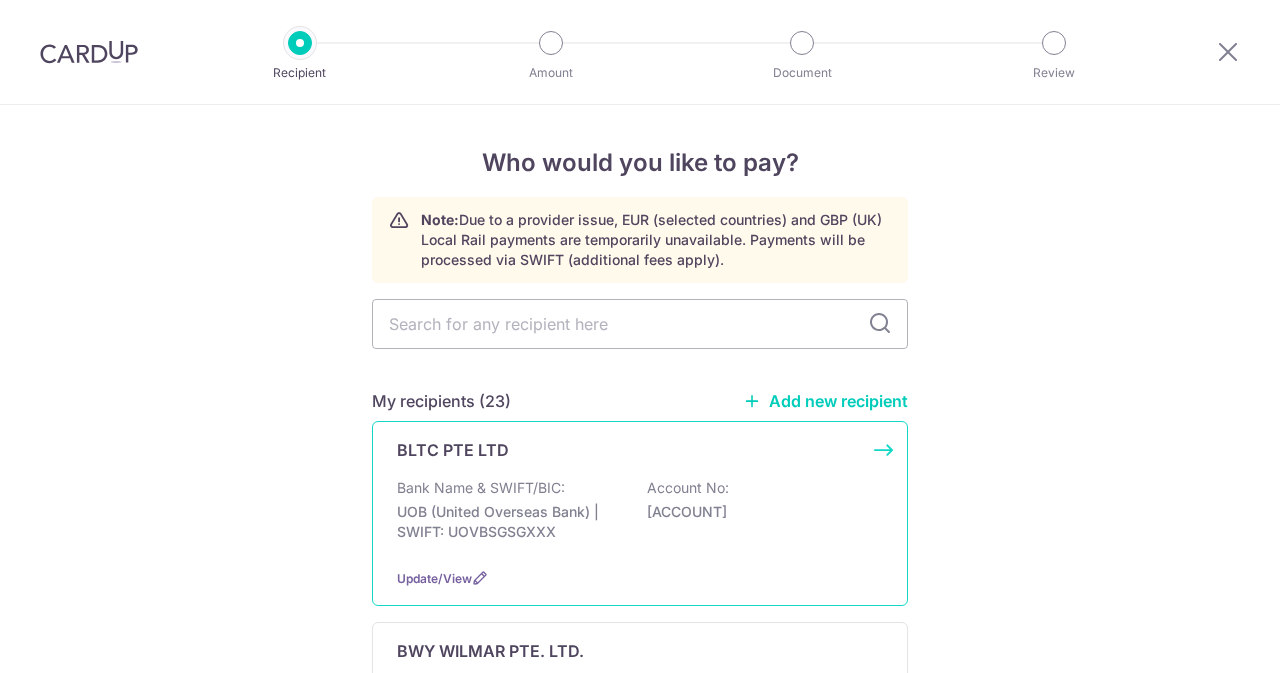 scroll, scrollTop: 0, scrollLeft: 0, axis: both 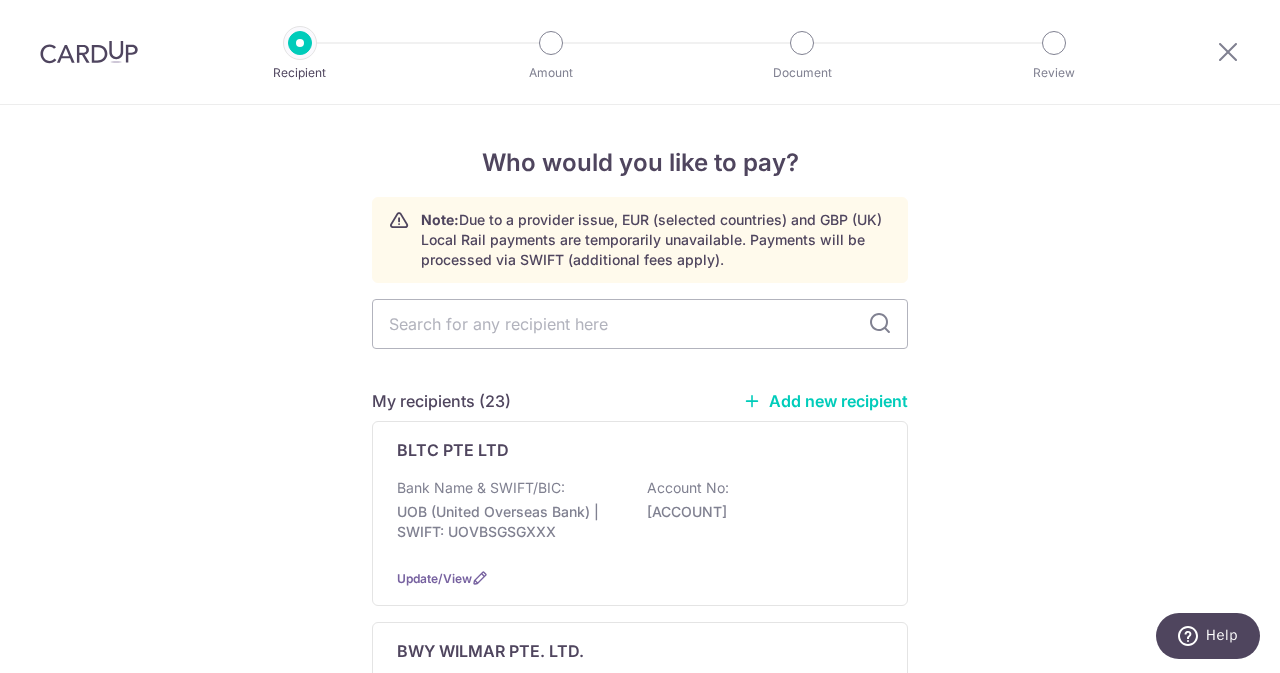 click on "Add new recipient" at bounding box center [825, 401] 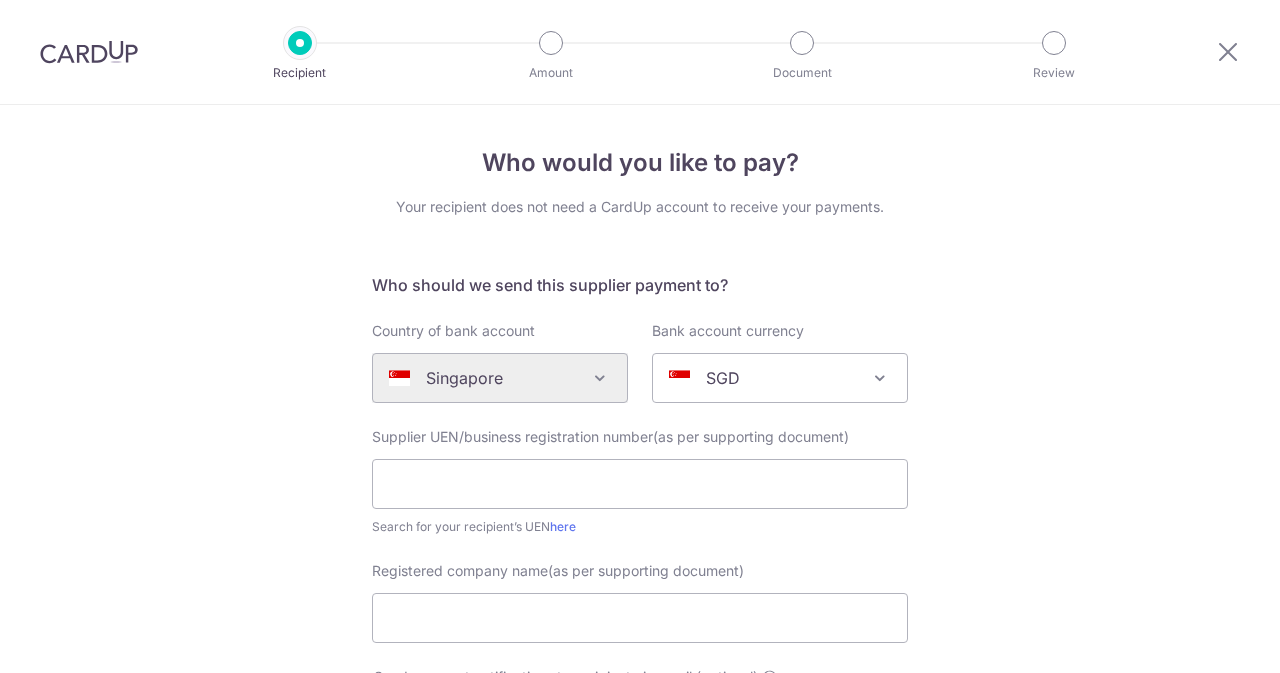 scroll, scrollTop: 0, scrollLeft: 0, axis: both 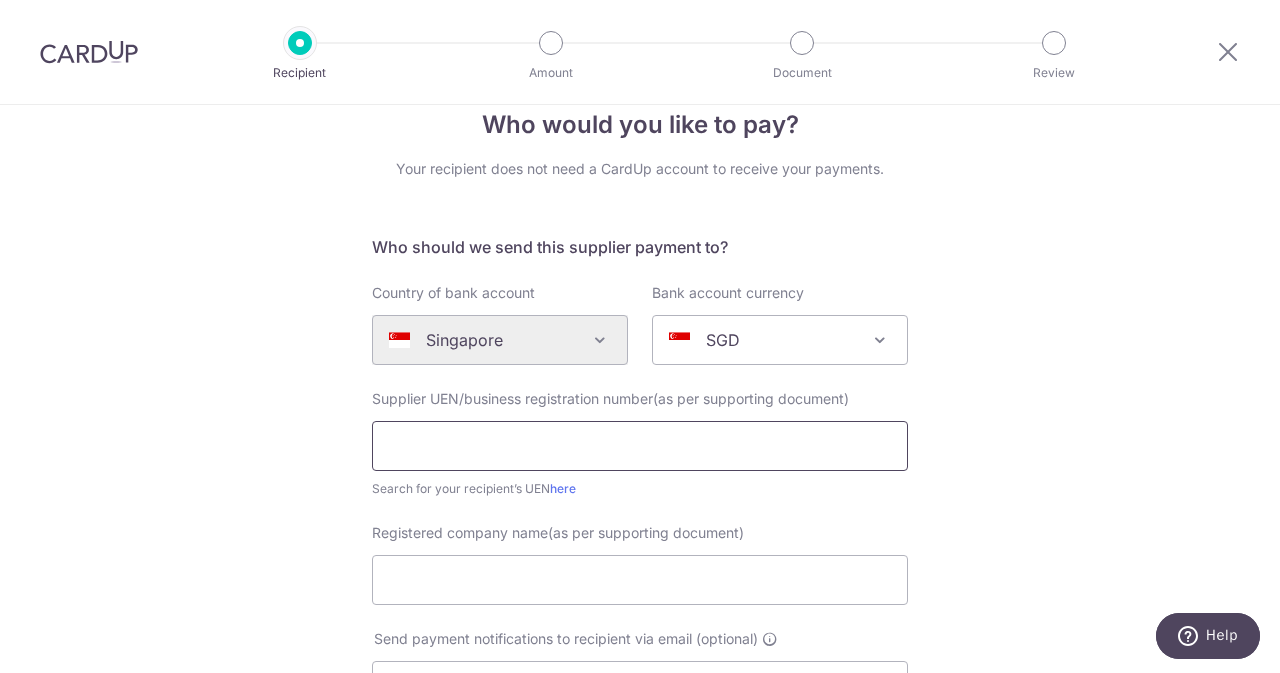 click at bounding box center (640, 446) 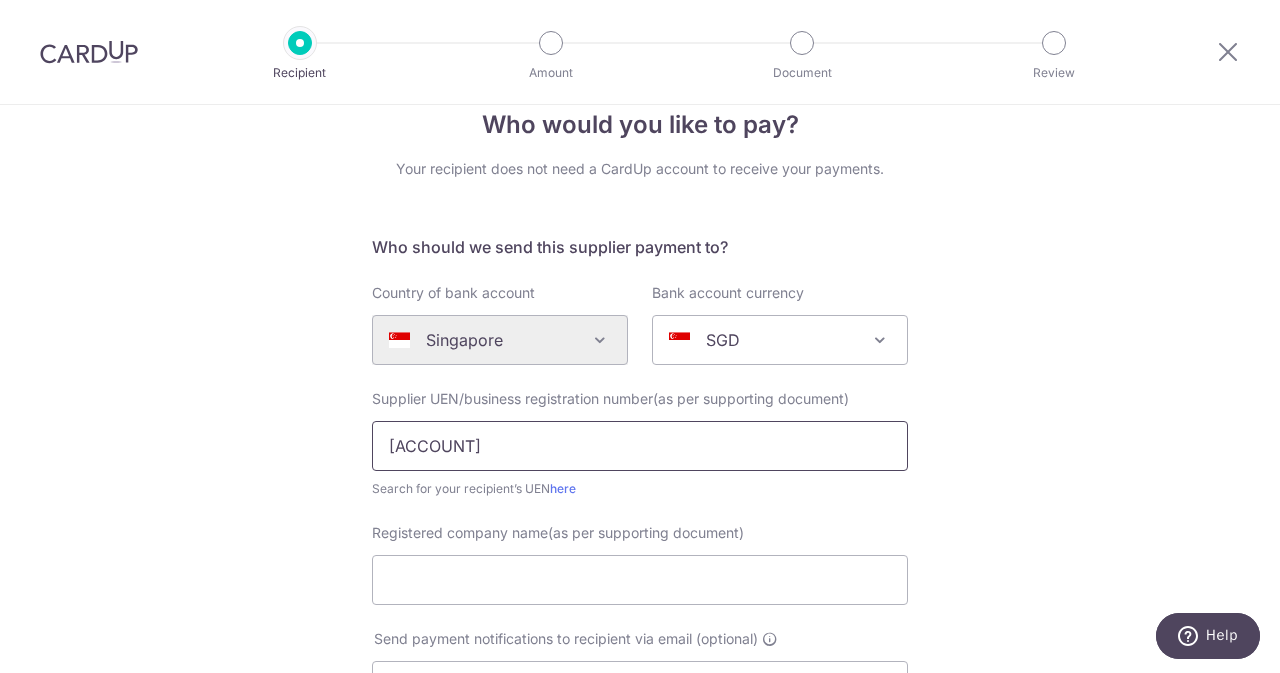 type on "202429217E" 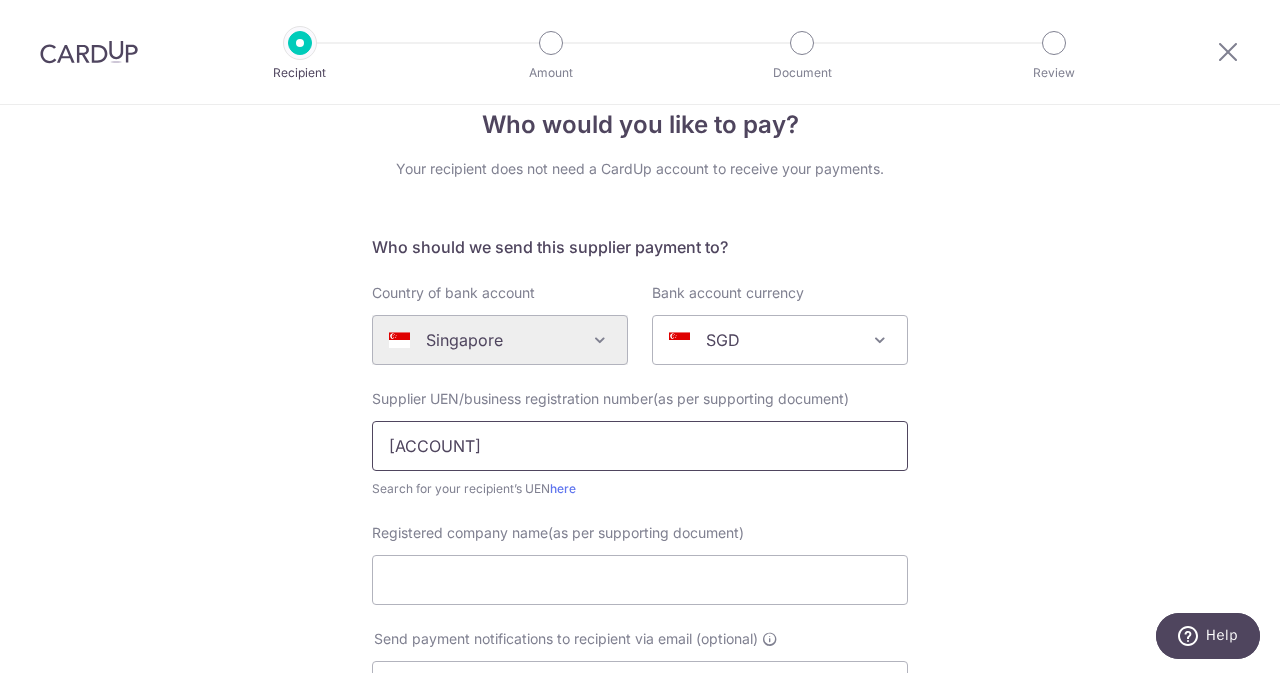 scroll, scrollTop: 228, scrollLeft: 0, axis: vertical 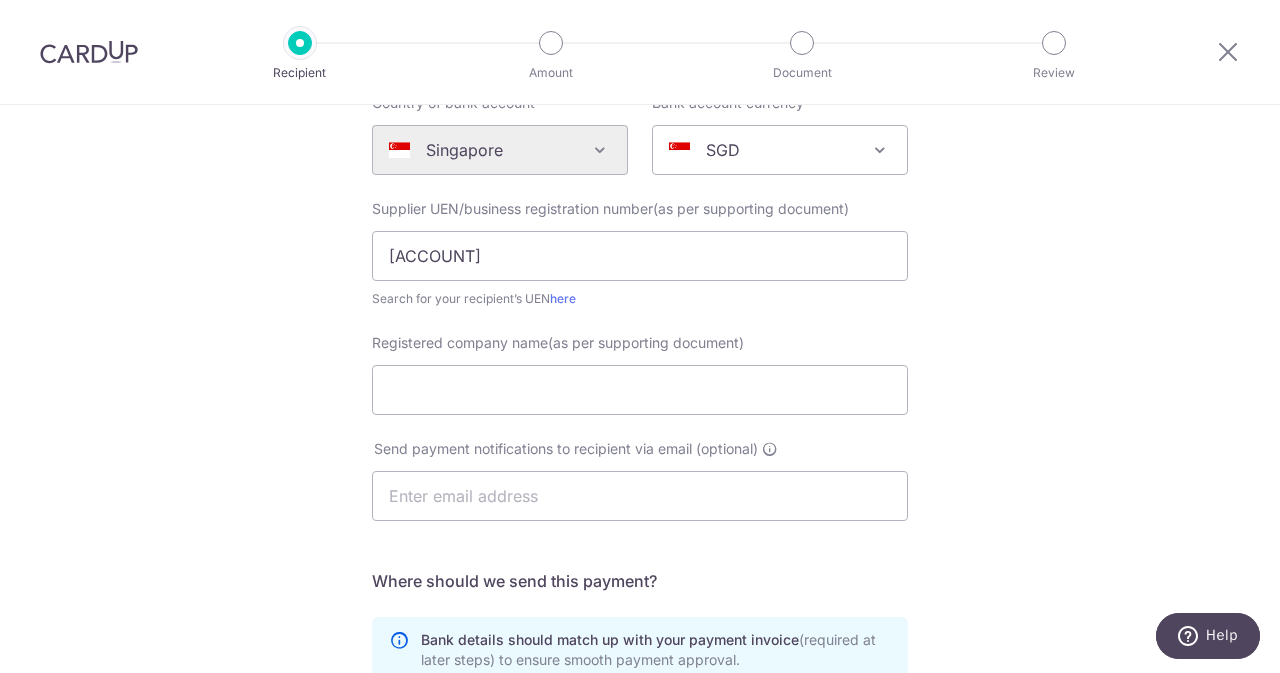 click on "Registered company name(as per supporting document)" at bounding box center (640, 386) 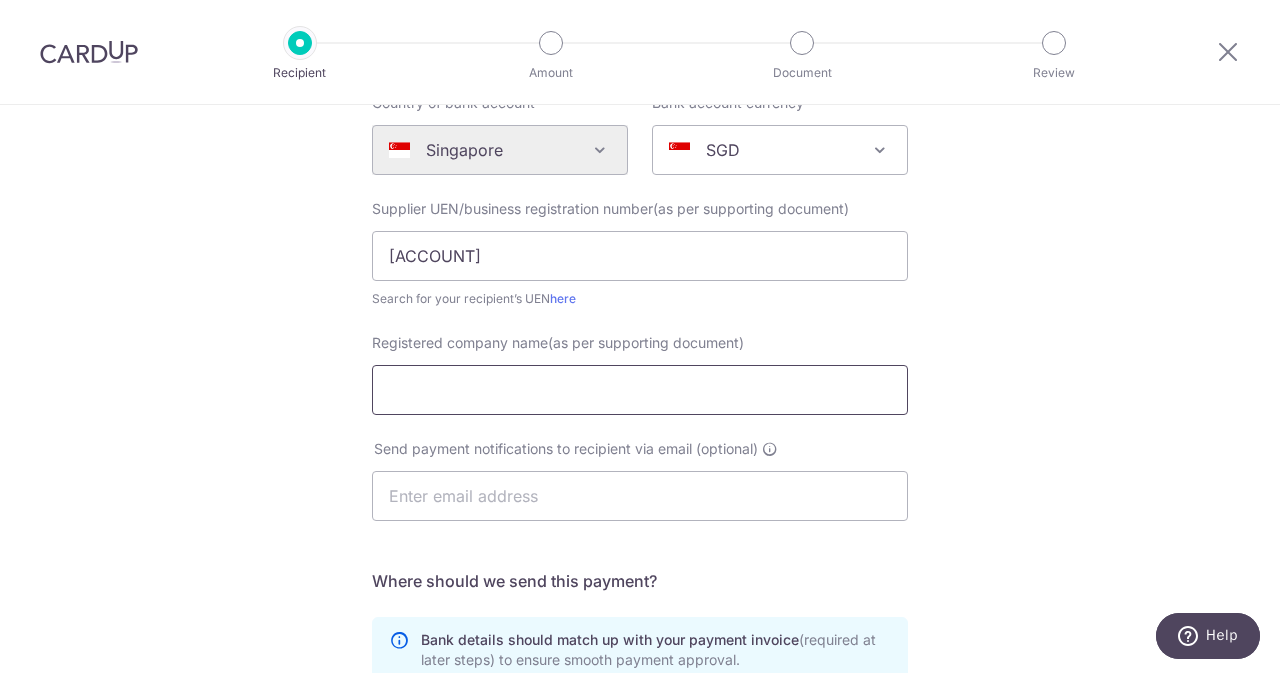 click on "Registered company name(as per supporting document)" at bounding box center [640, 390] 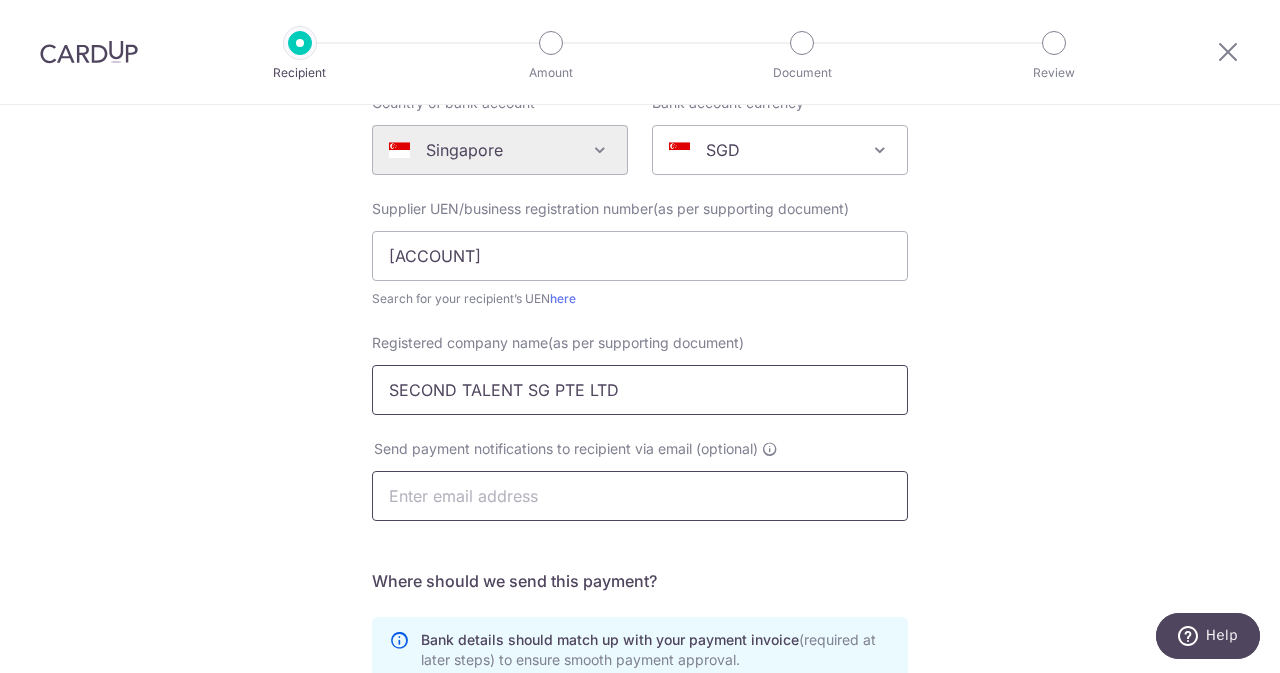 type on "SECOND TALENT SG PTE LTD" 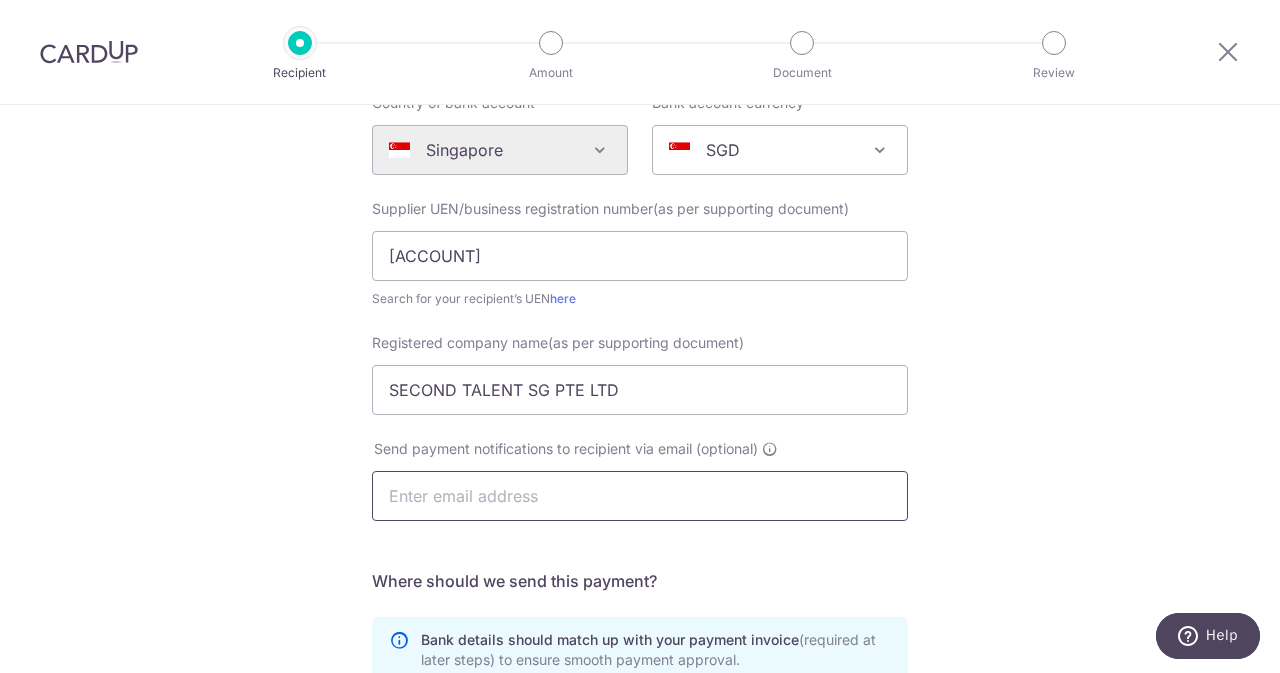 click at bounding box center (640, 496) 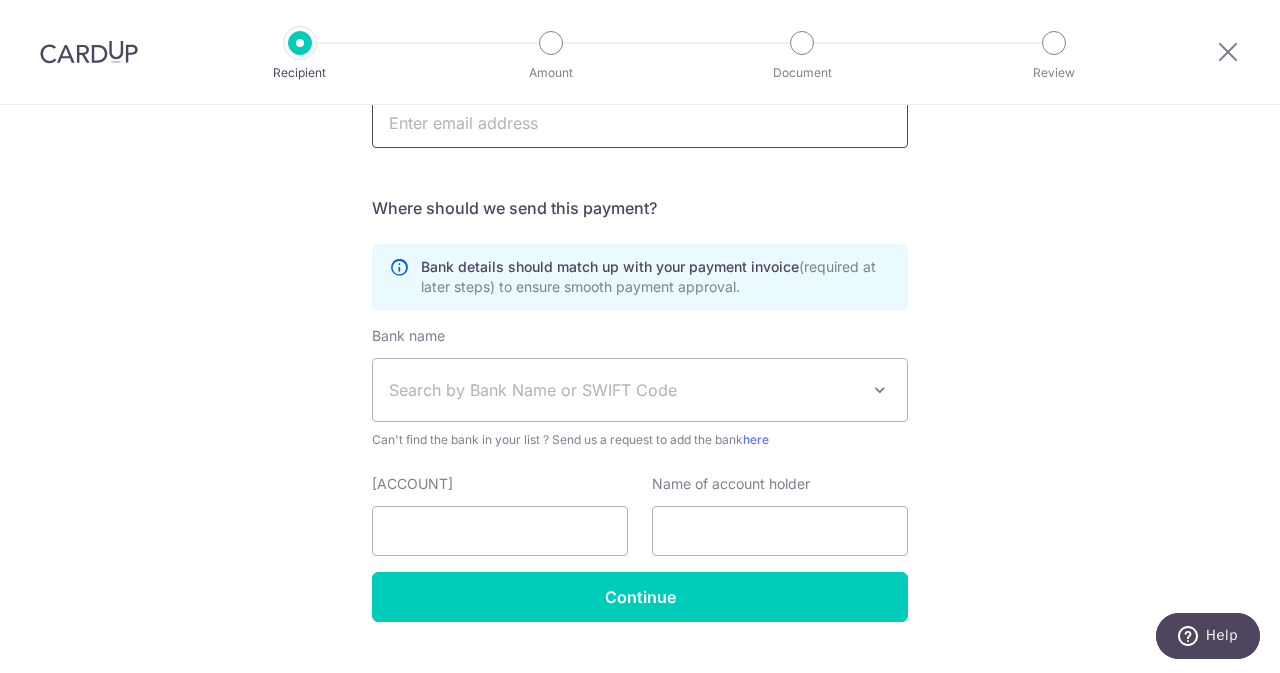 scroll, scrollTop: 603, scrollLeft: 0, axis: vertical 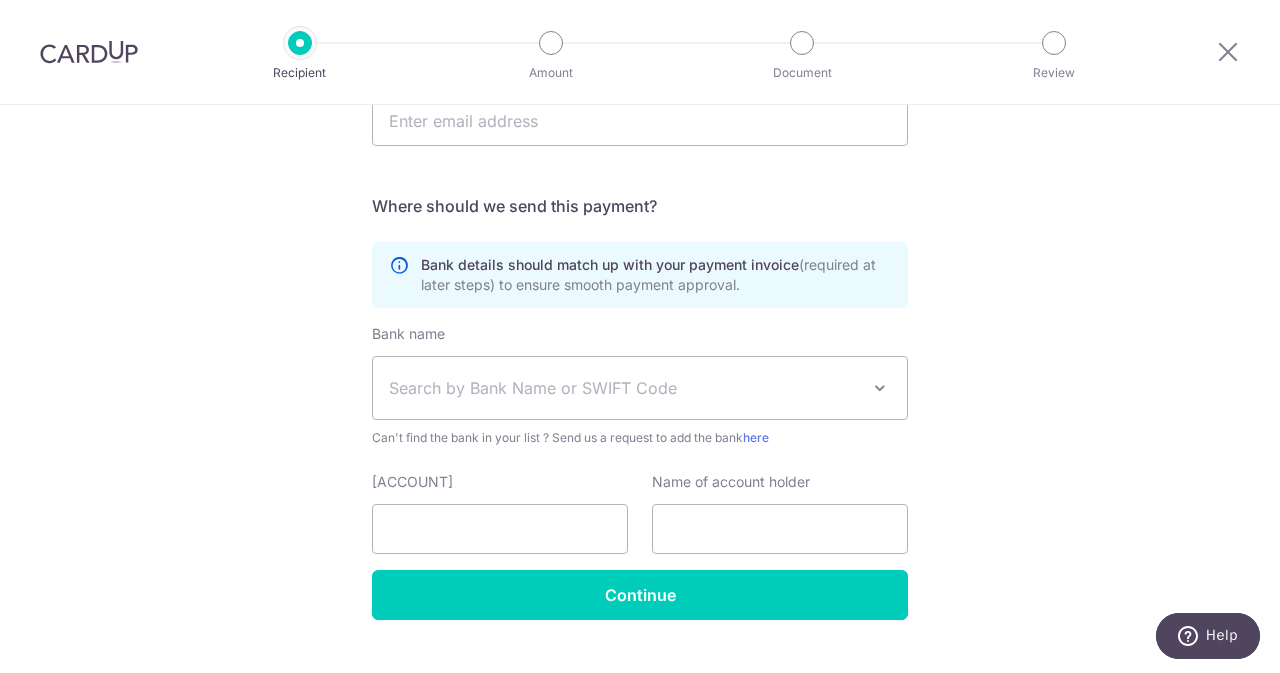 click on "Search by Bank Name or SWIFT Code" at bounding box center [640, 388] 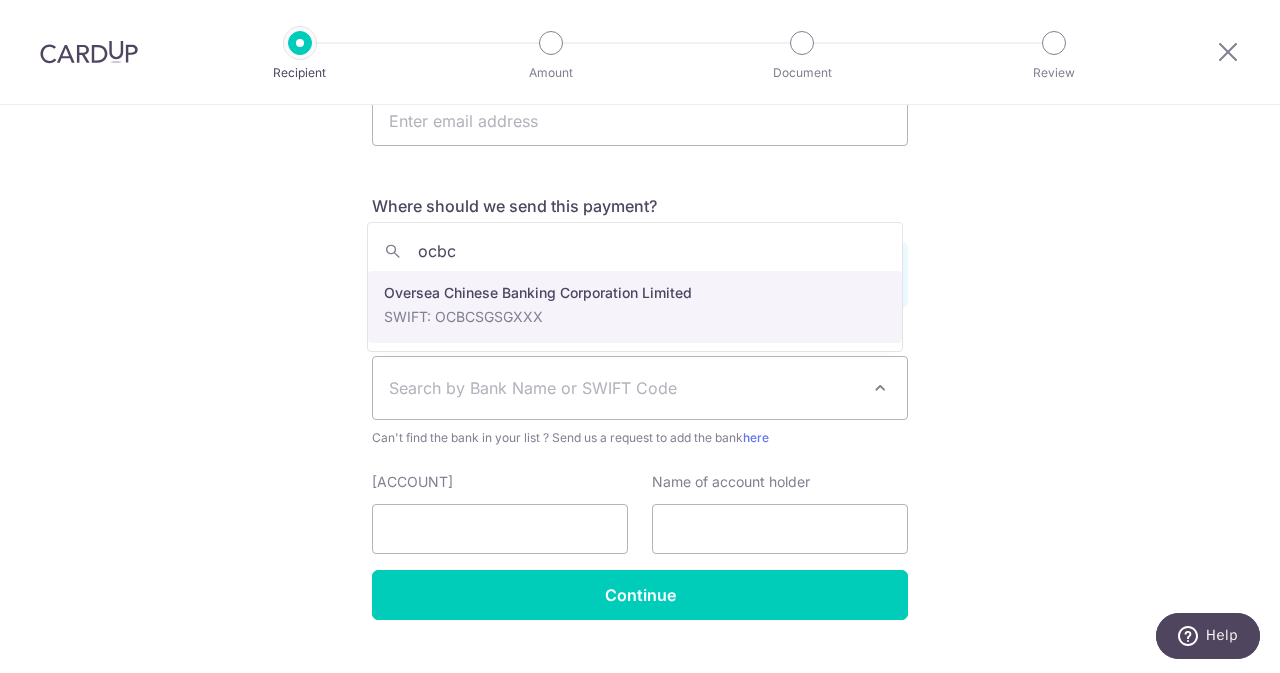 type on "ocbc" 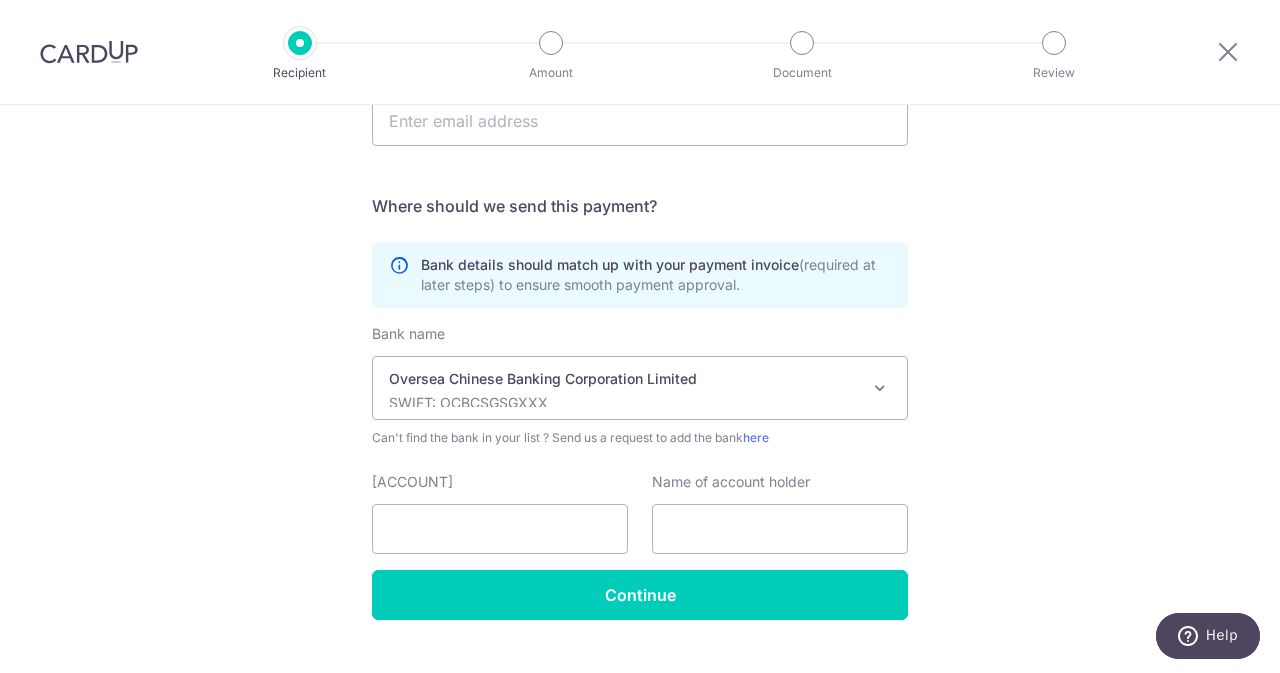 scroll, scrollTop: 642, scrollLeft: 0, axis: vertical 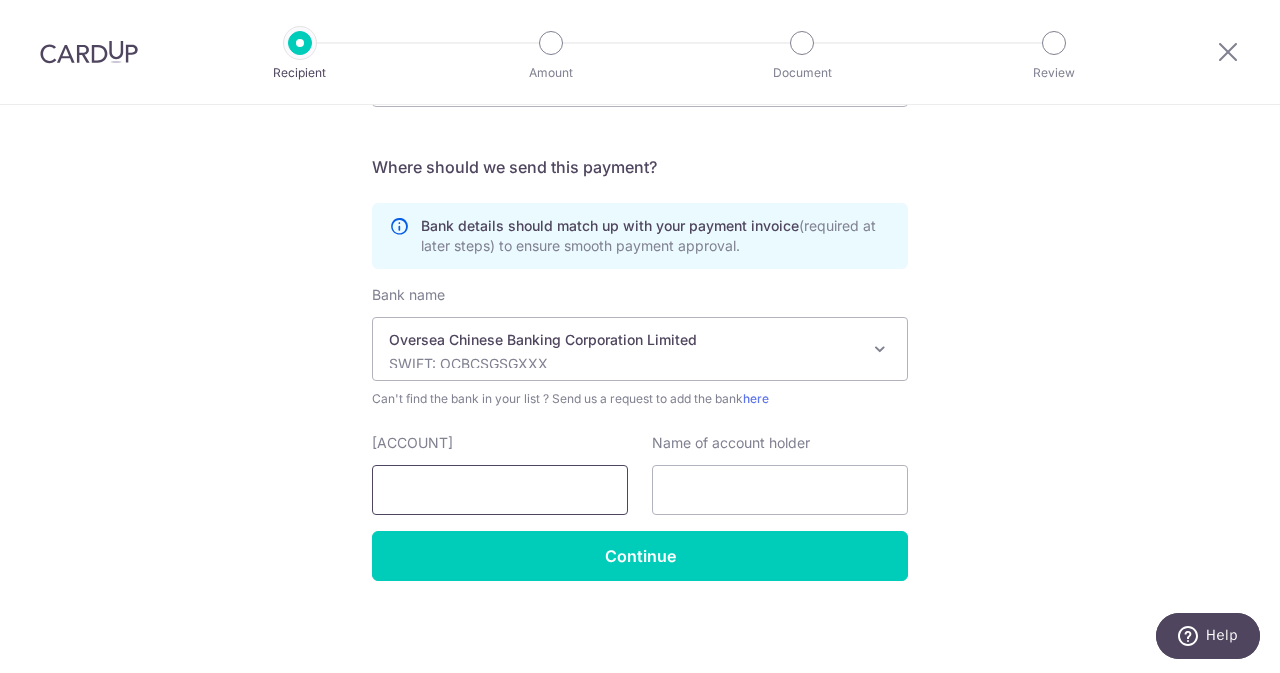 click on "Bank account no." at bounding box center (500, 490) 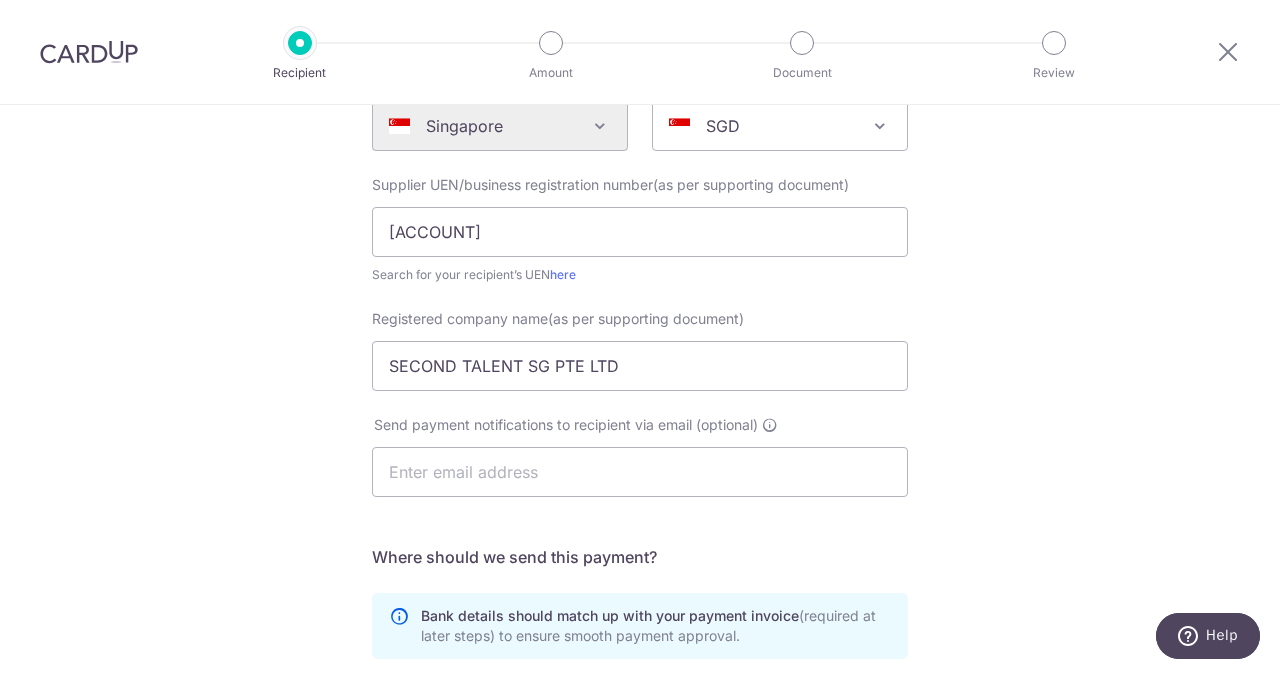 scroll, scrollTop: 160, scrollLeft: 0, axis: vertical 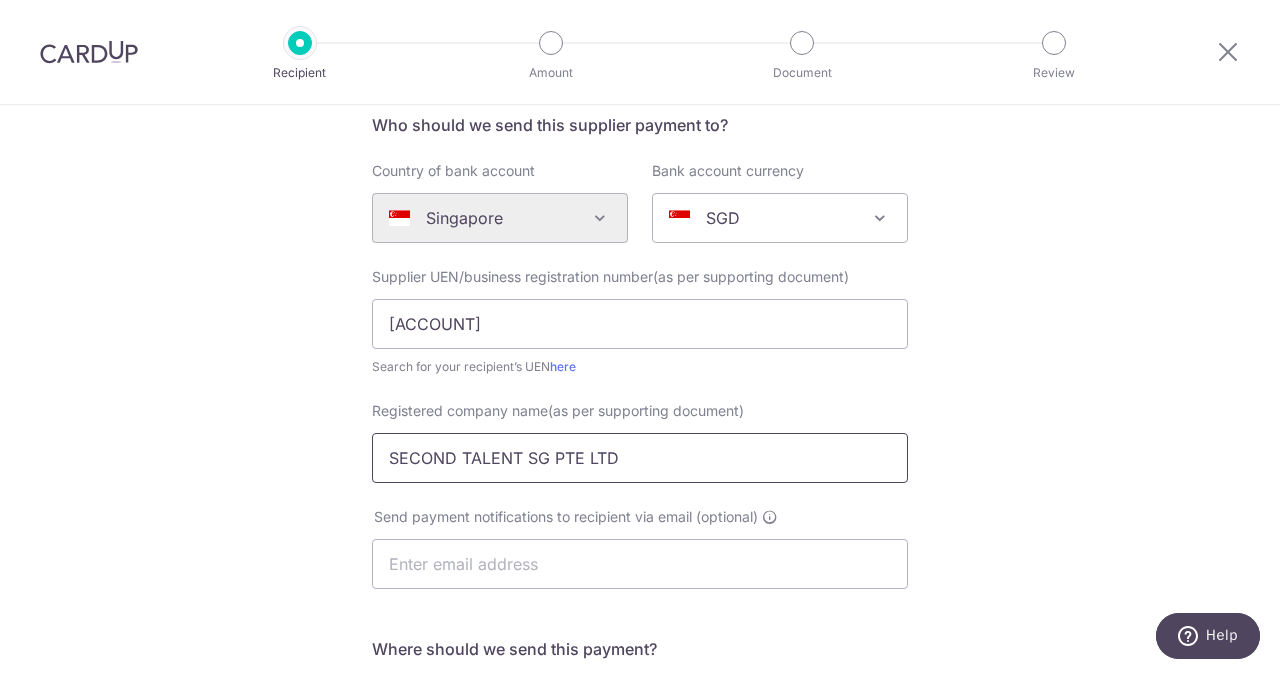 type on "602434797001" 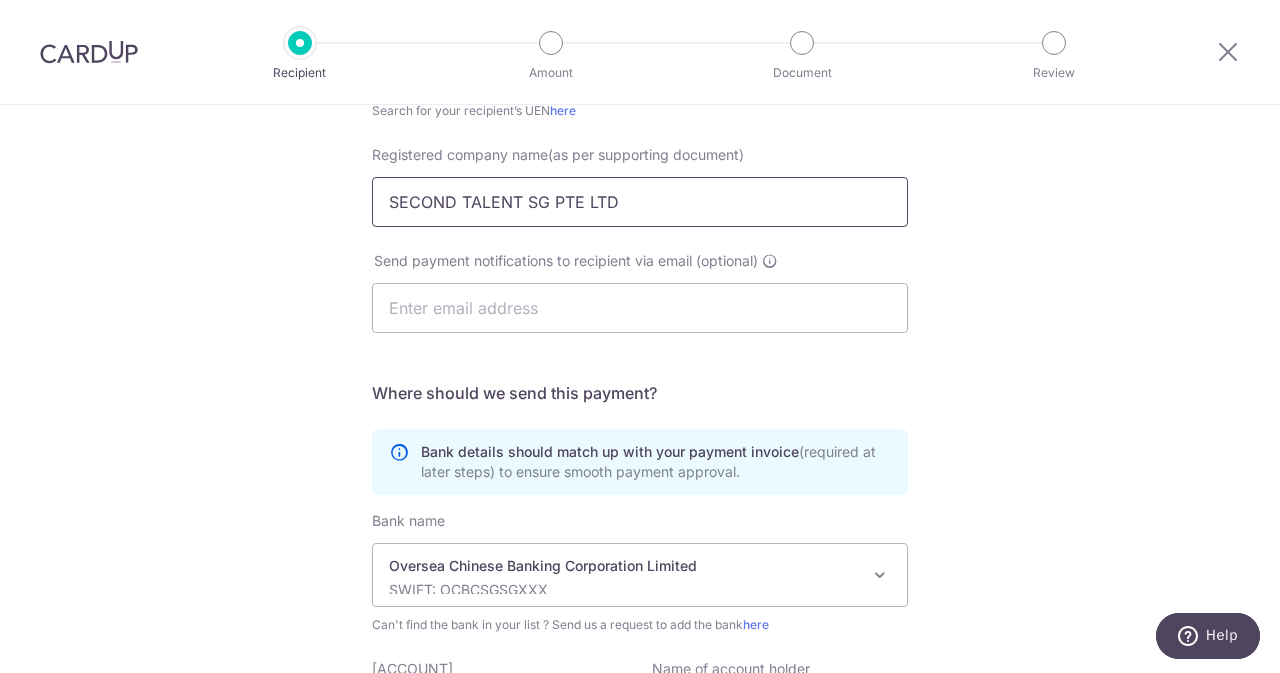 scroll, scrollTop: 616, scrollLeft: 0, axis: vertical 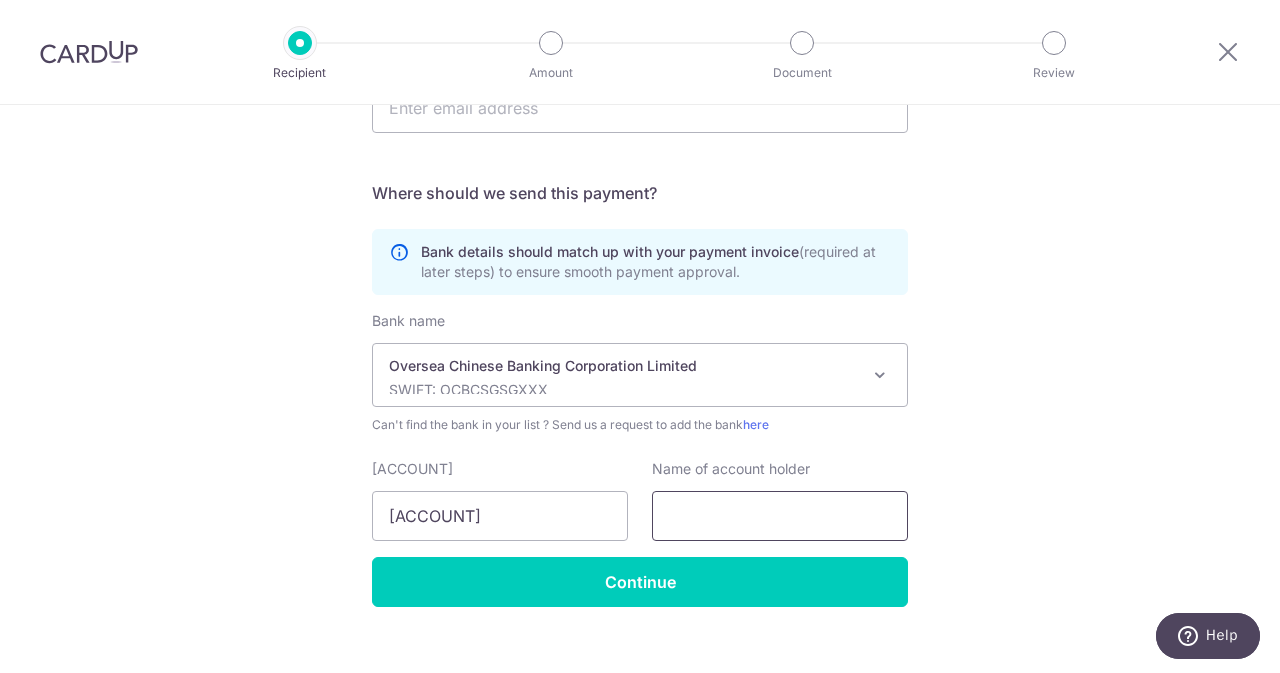 click at bounding box center [780, 516] 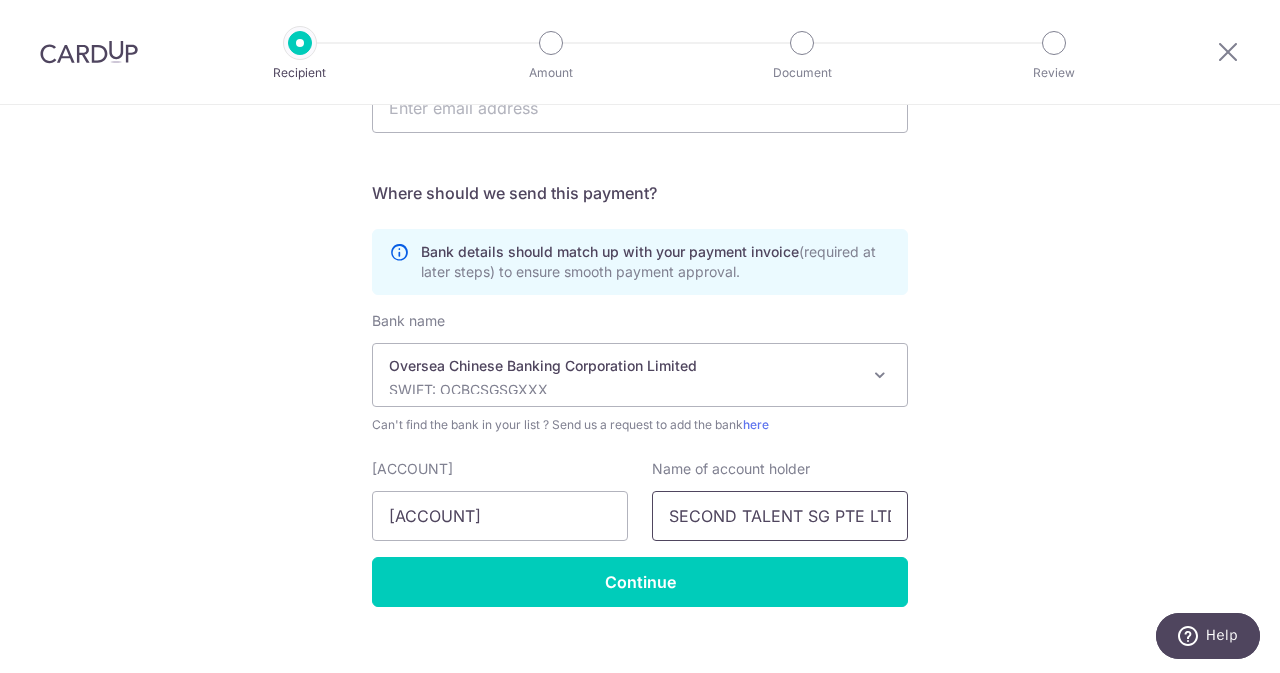 scroll, scrollTop: 0, scrollLeft: 5, axis: horizontal 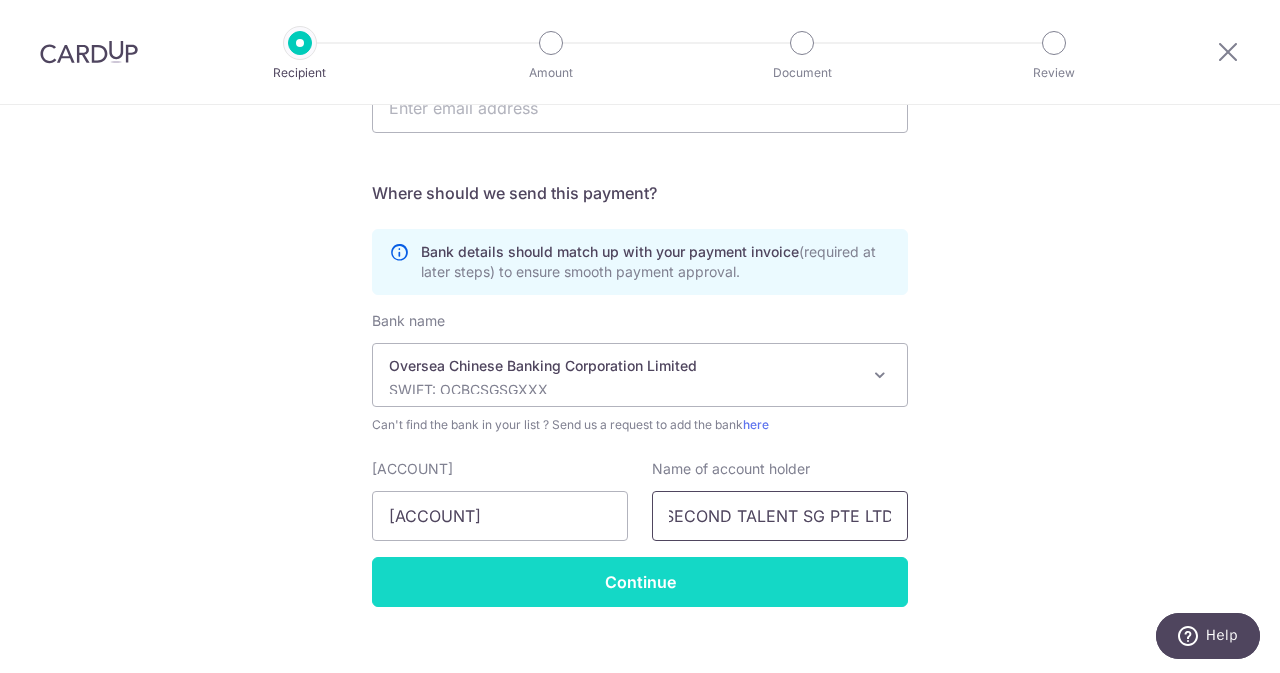 type on "SECOND TALENT SG PTE LTD" 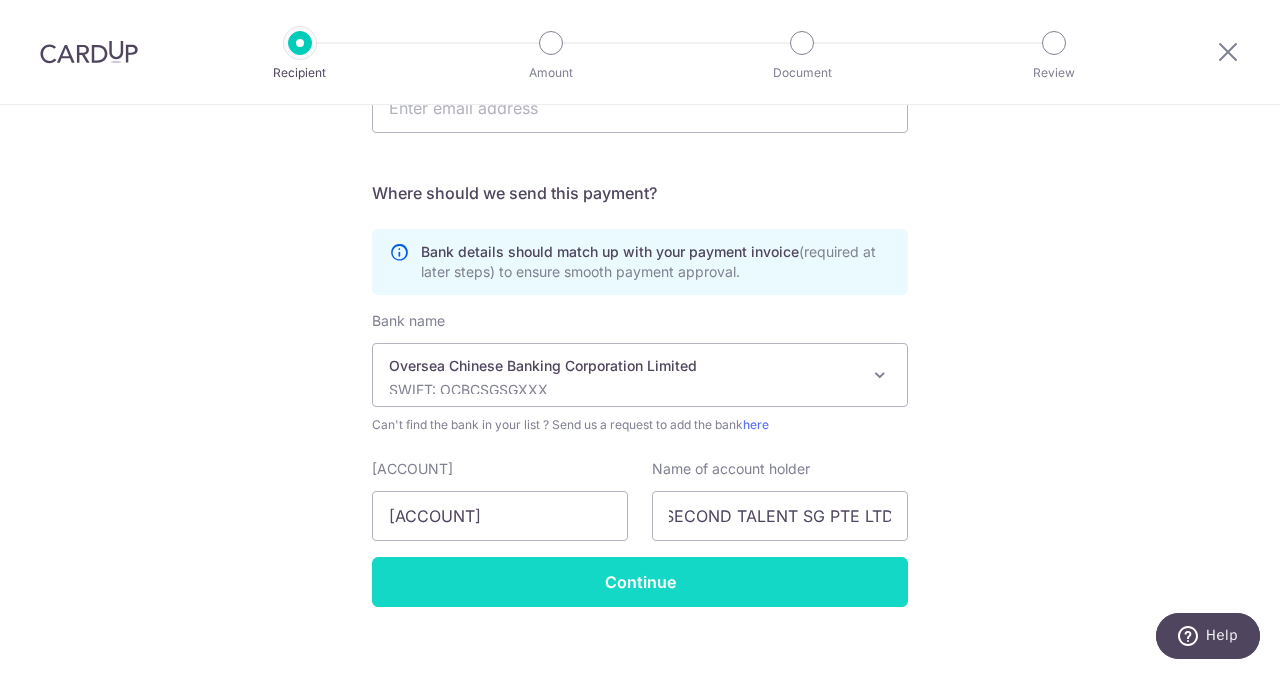 click on "Continue" at bounding box center [640, 582] 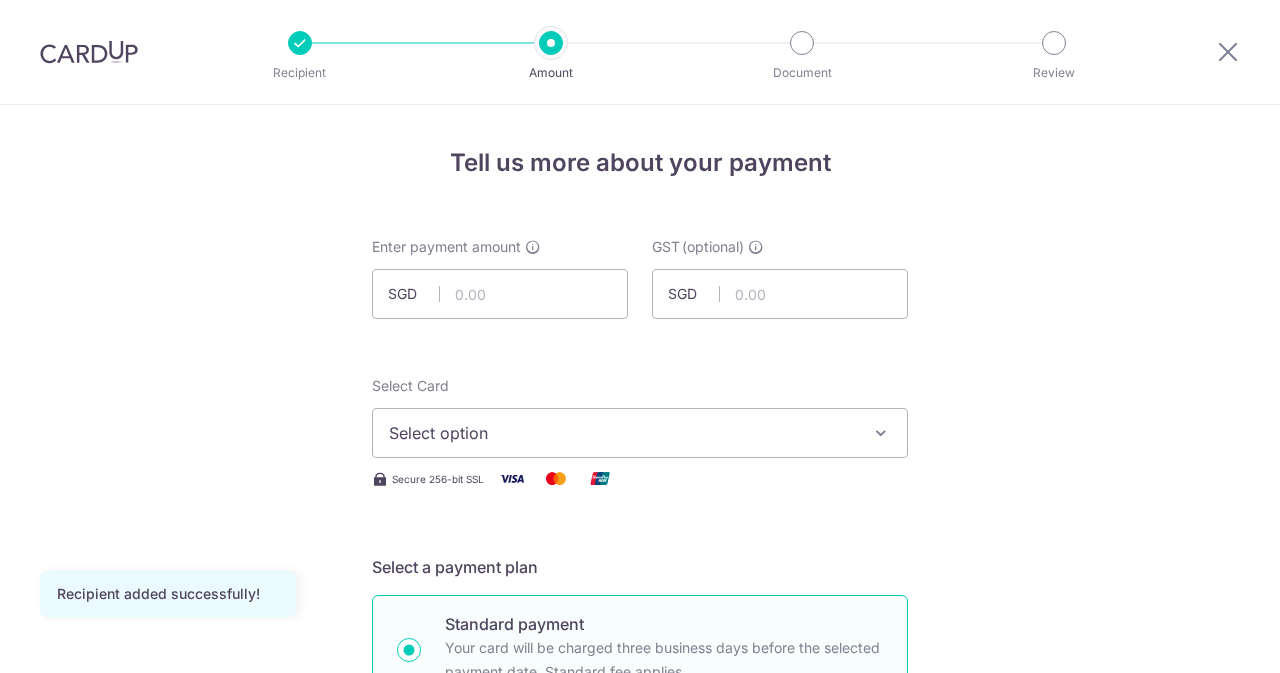 scroll, scrollTop: 0, scrollLeft: 0, axis: both 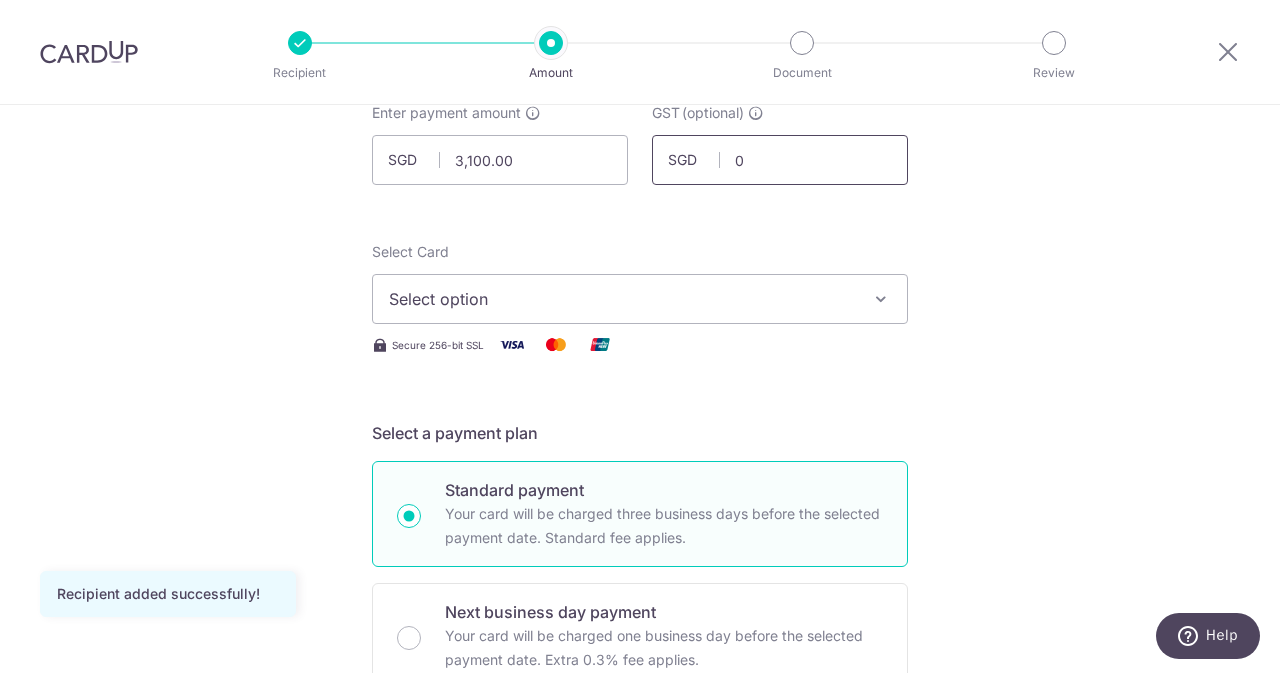 type on "0" 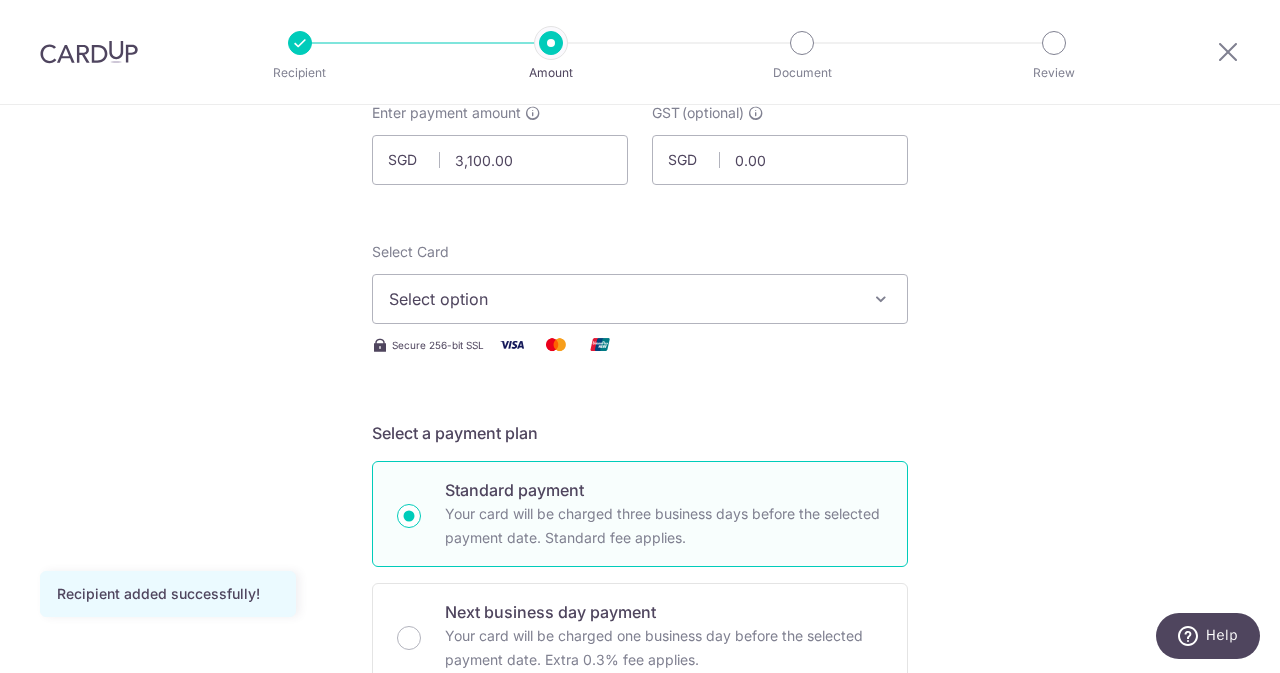 click on "Select option" at bounding box center (622, 299) 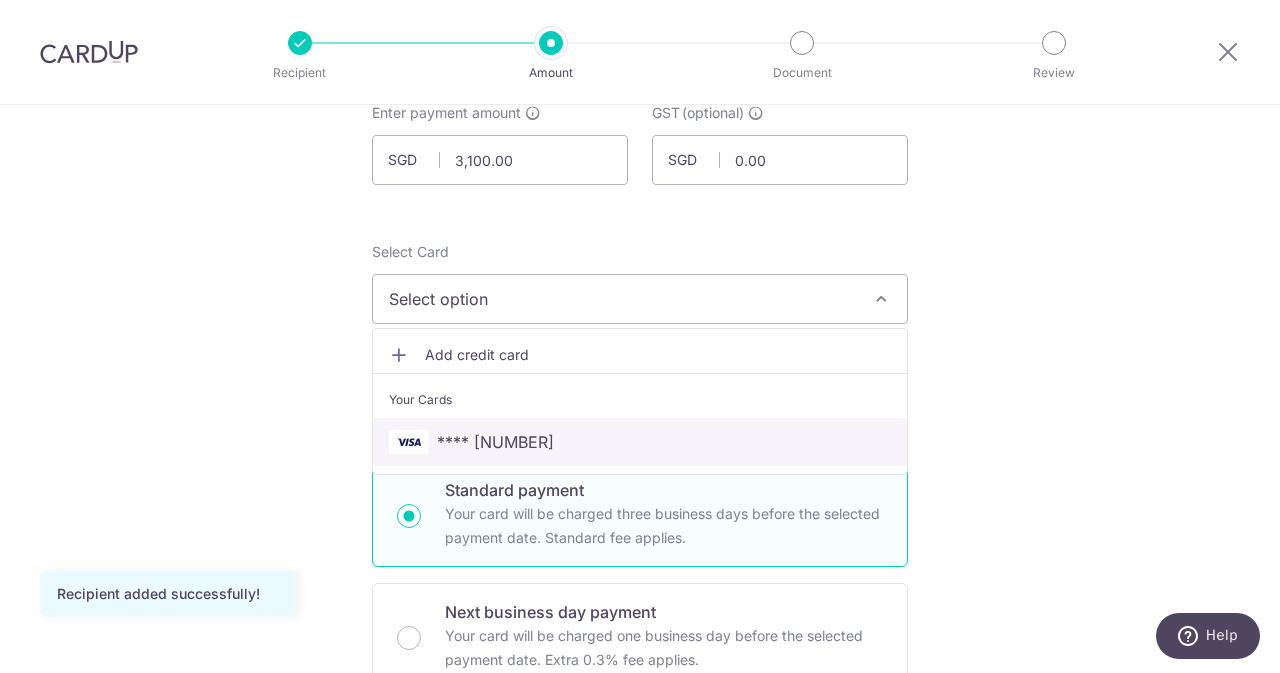 click on "**** 1196" at bounding box center [640, 442] 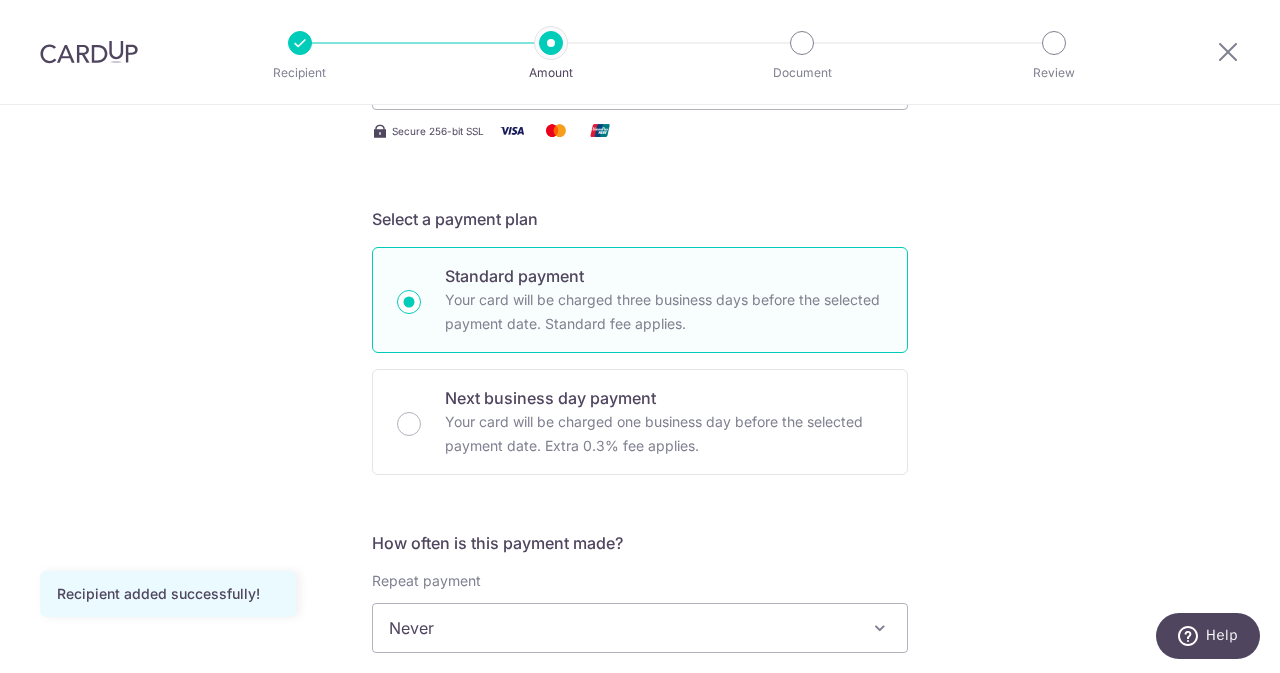 scroll, scrollTop: 642, scrollLeft: 0, axis: vertical 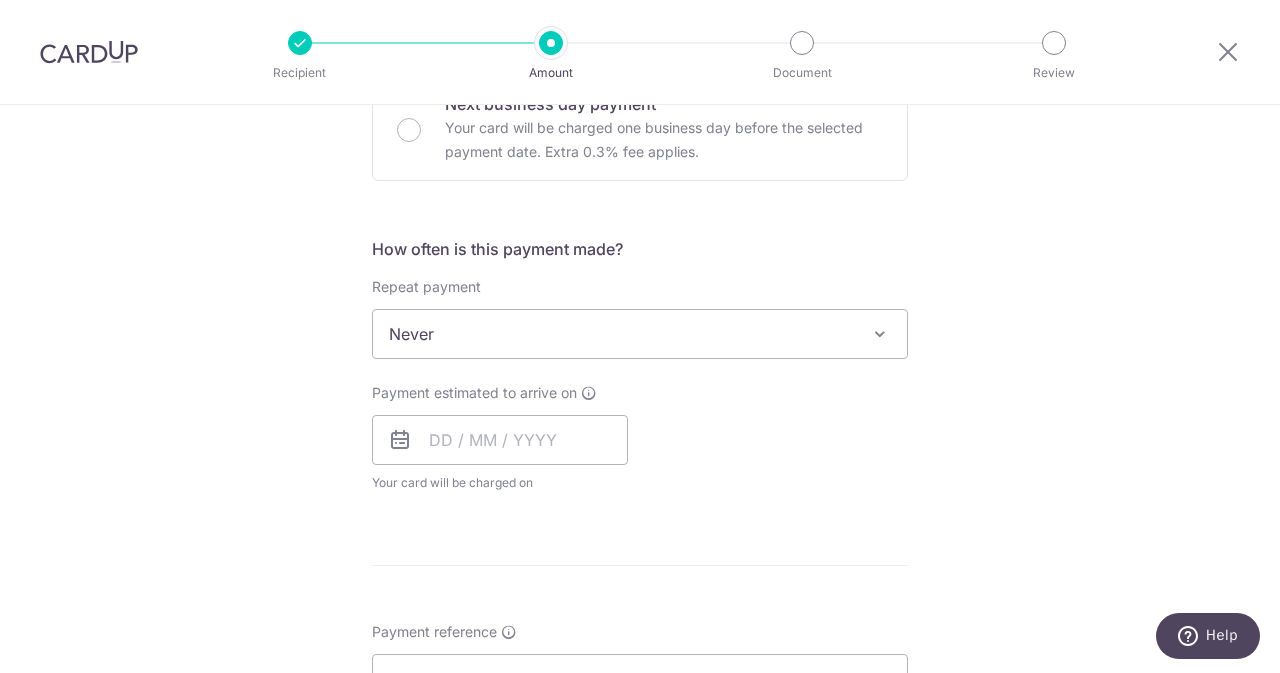 click on "Never" at bounding box center [640, 334] 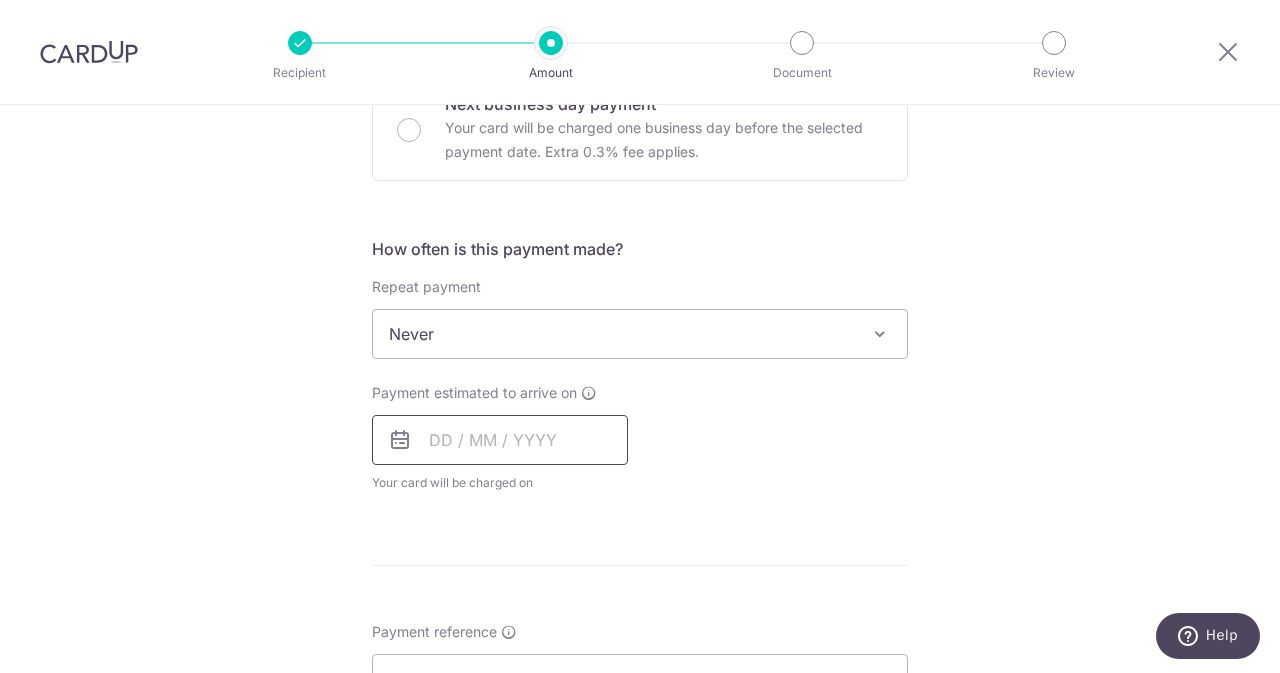 click at bounding box center [500, 440] 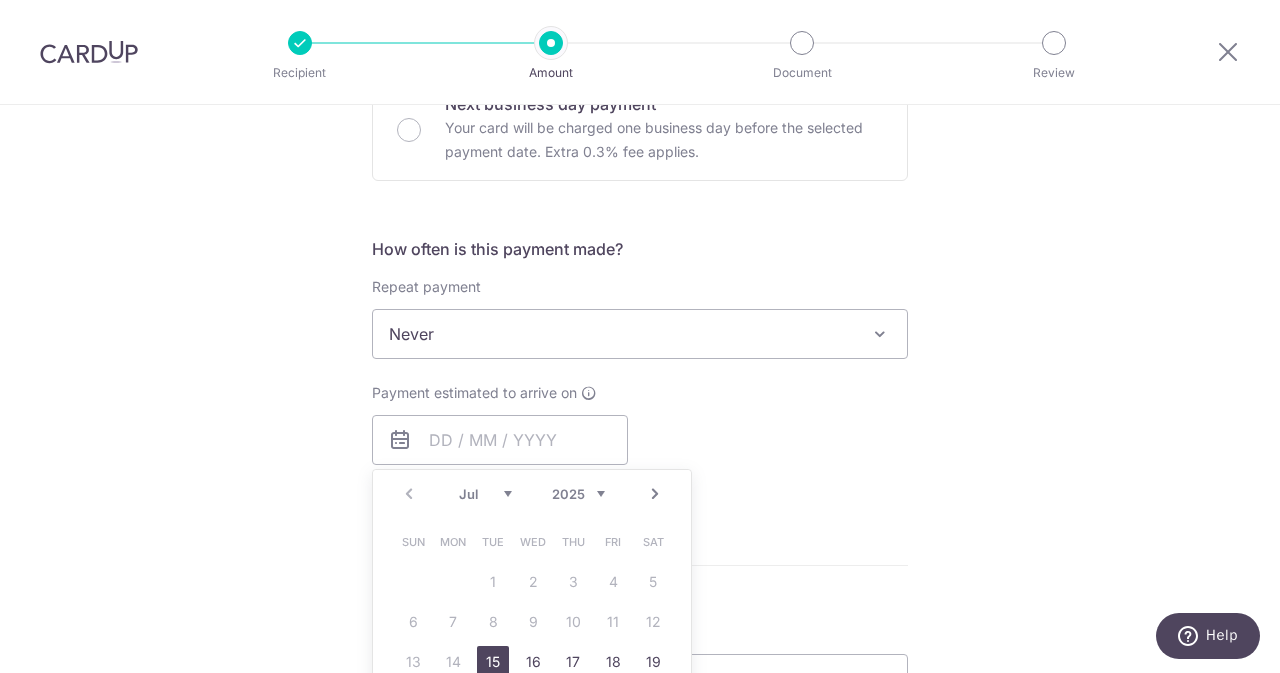 click on "15" at bounding box center [493, 662] 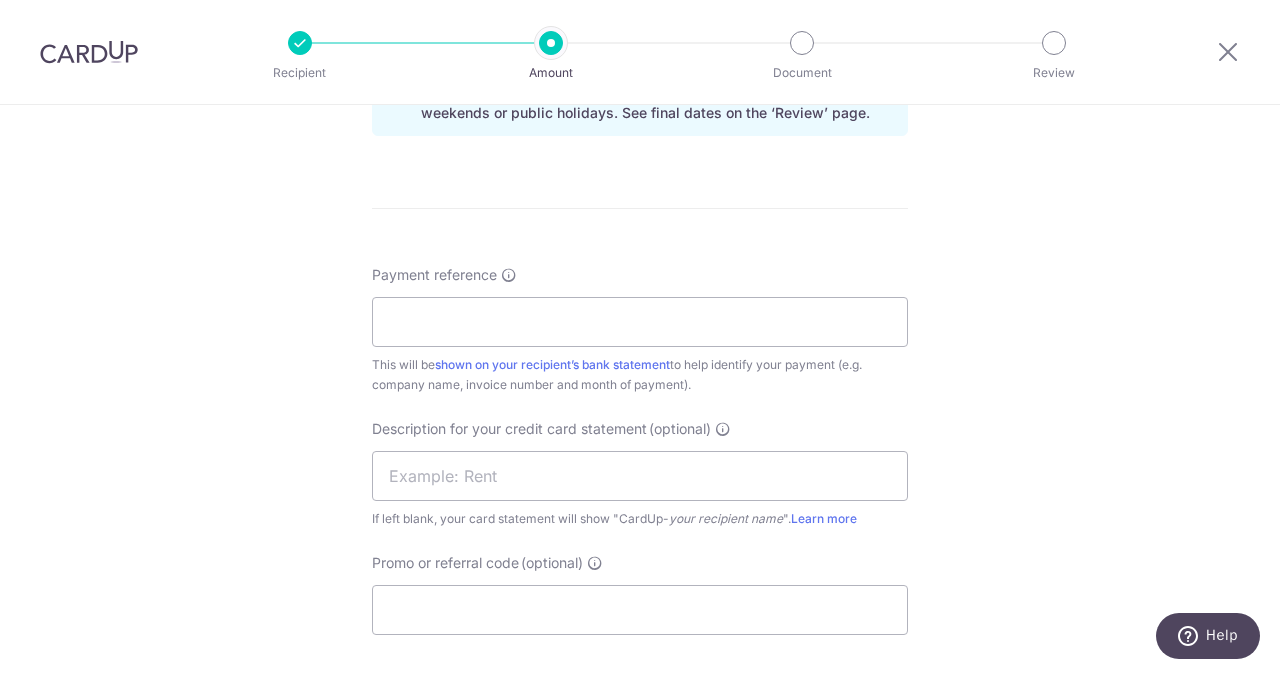 scroll, scrollTop: 1082, scrollLeft: 0, axis: vertical 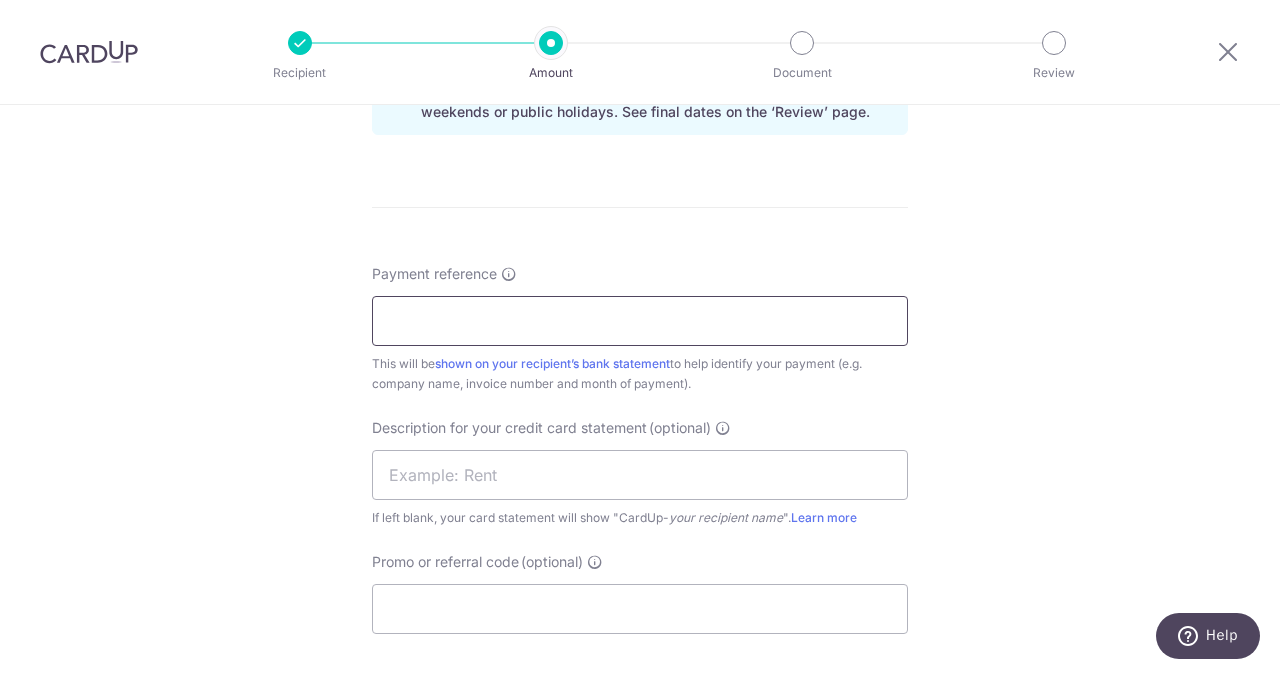 click on "Payment reference" at bounding box center [640, 321] 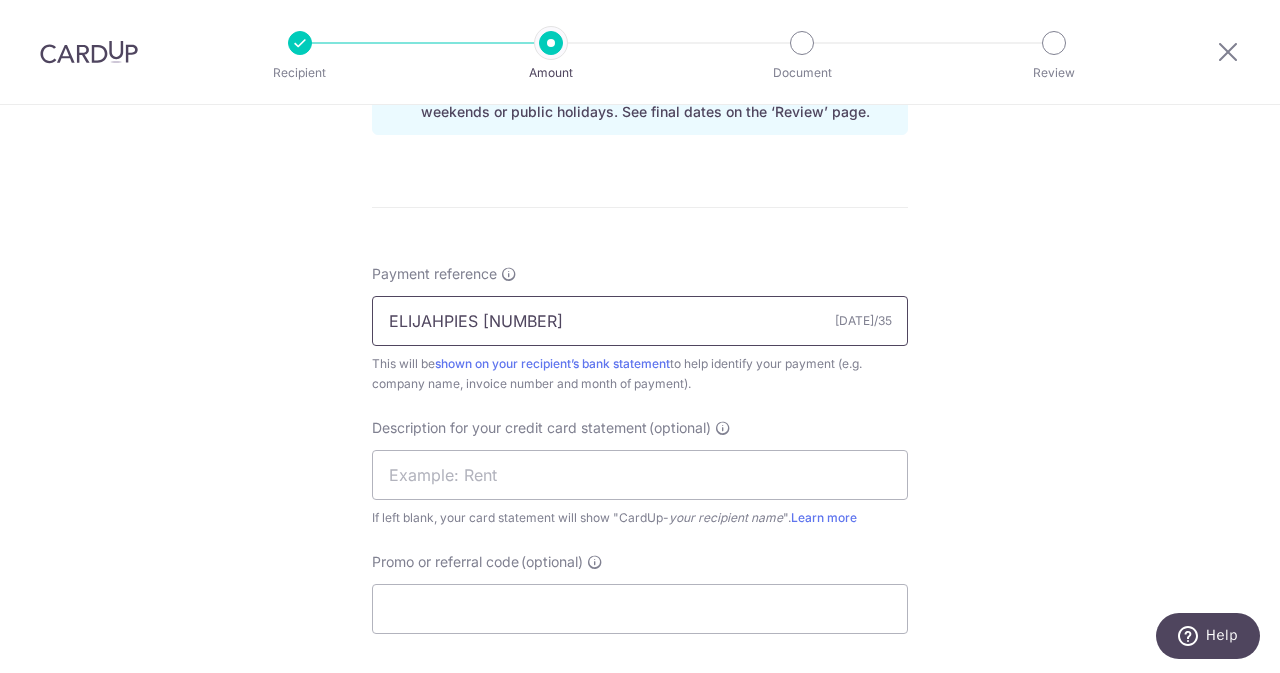 drag, startPoint x: 579, startPoint y: 314, endPoint x: 476, endPoint y: 325, distance: 103.58572 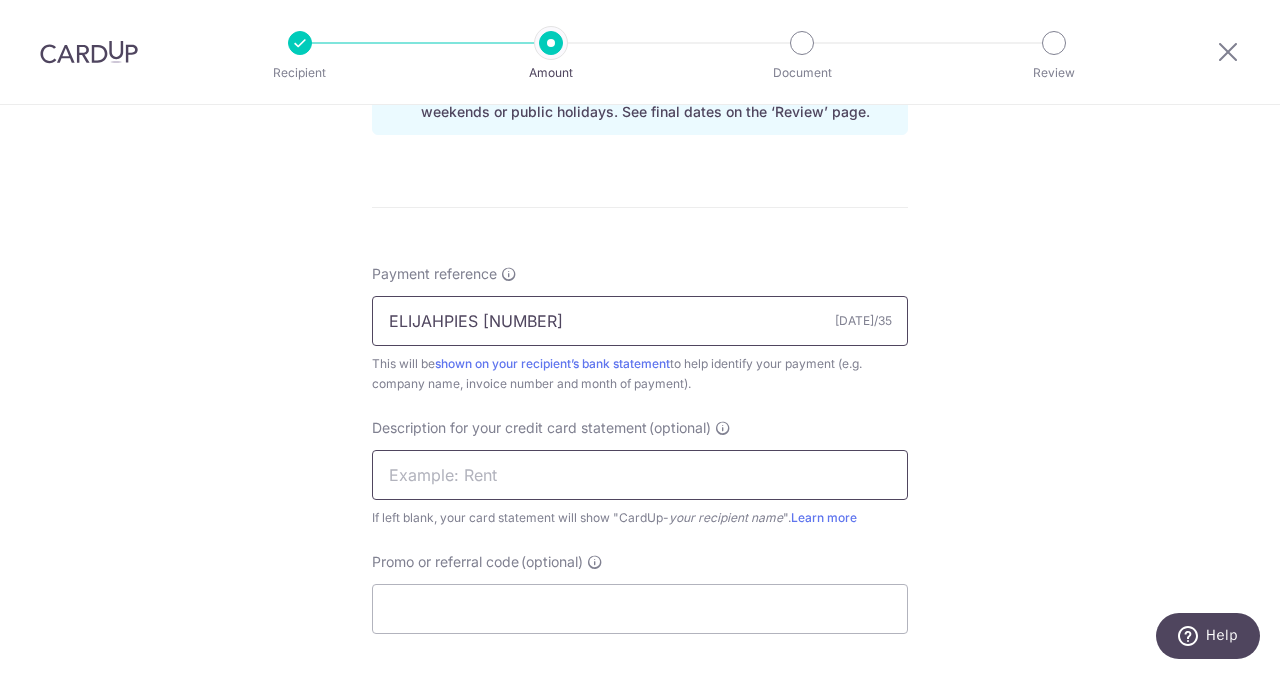 type on "ELIJAHPIES 202505029" 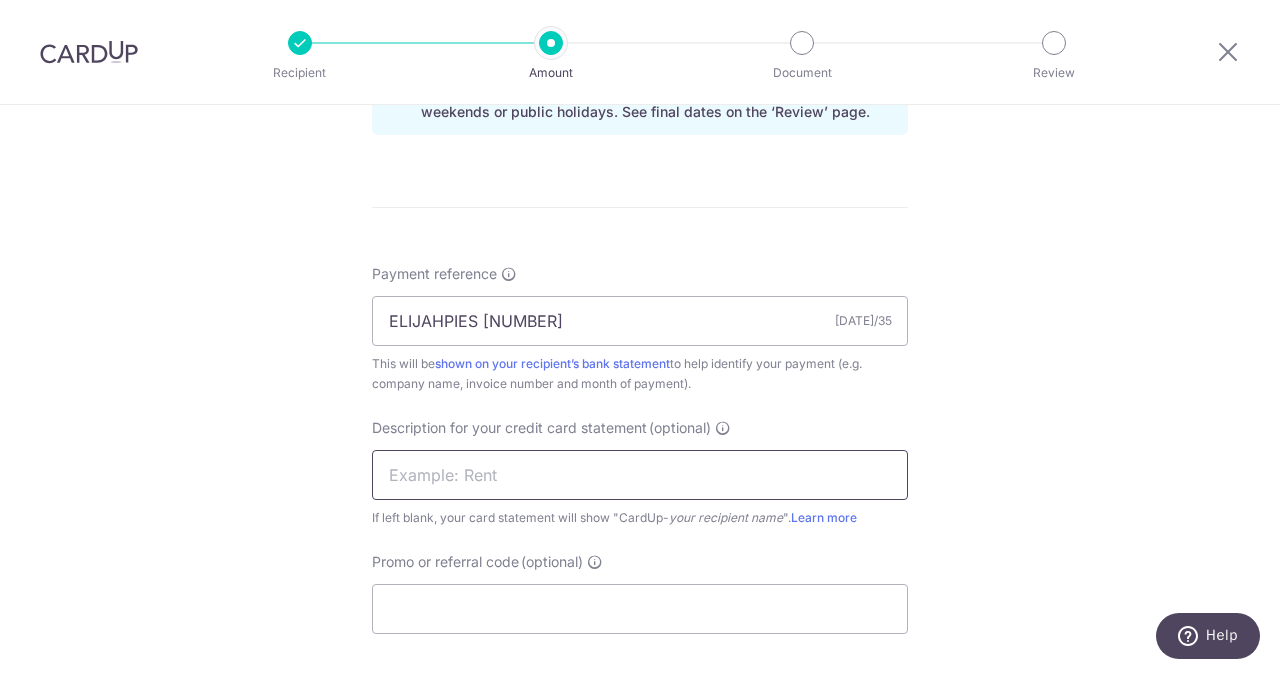 click at bounding box center (640, 475) 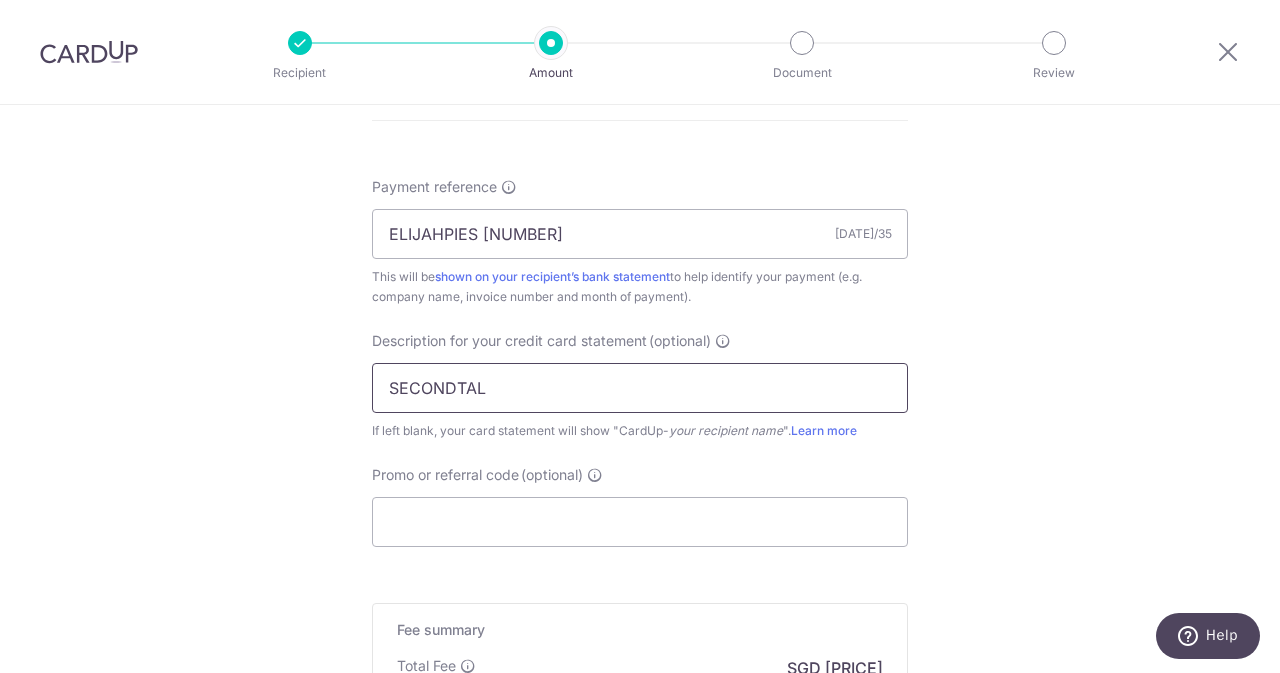 paste on "20250" 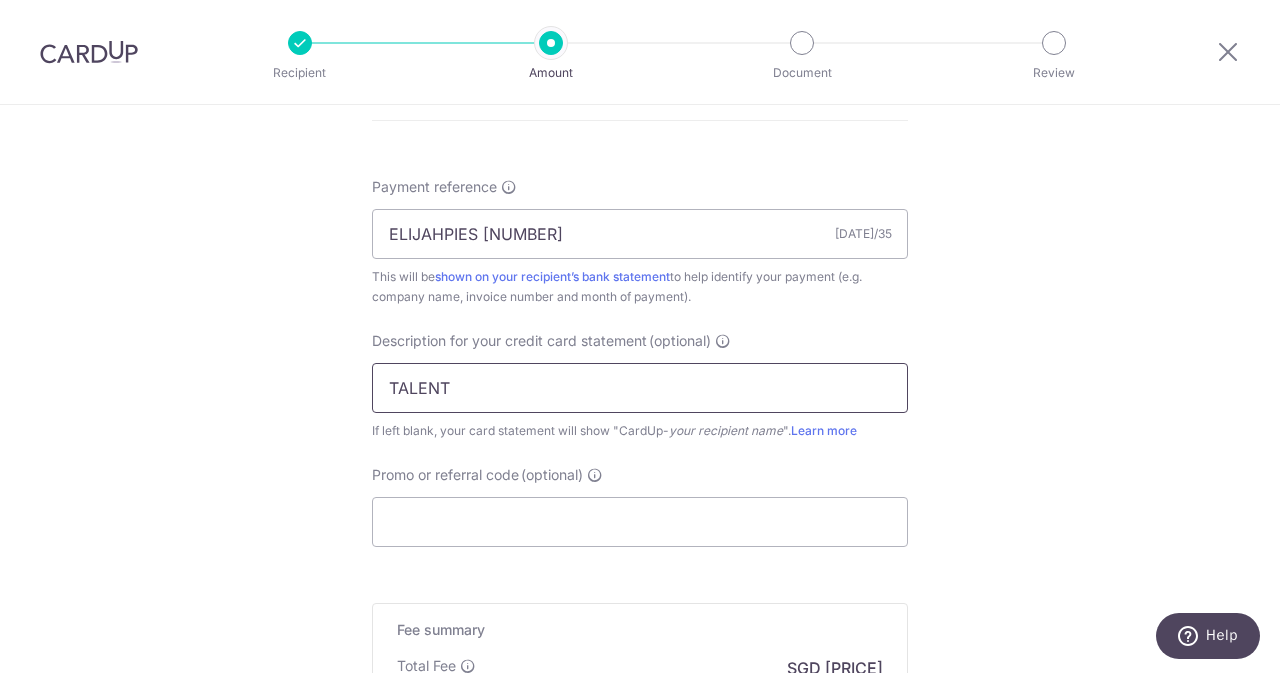paste on "20250502" 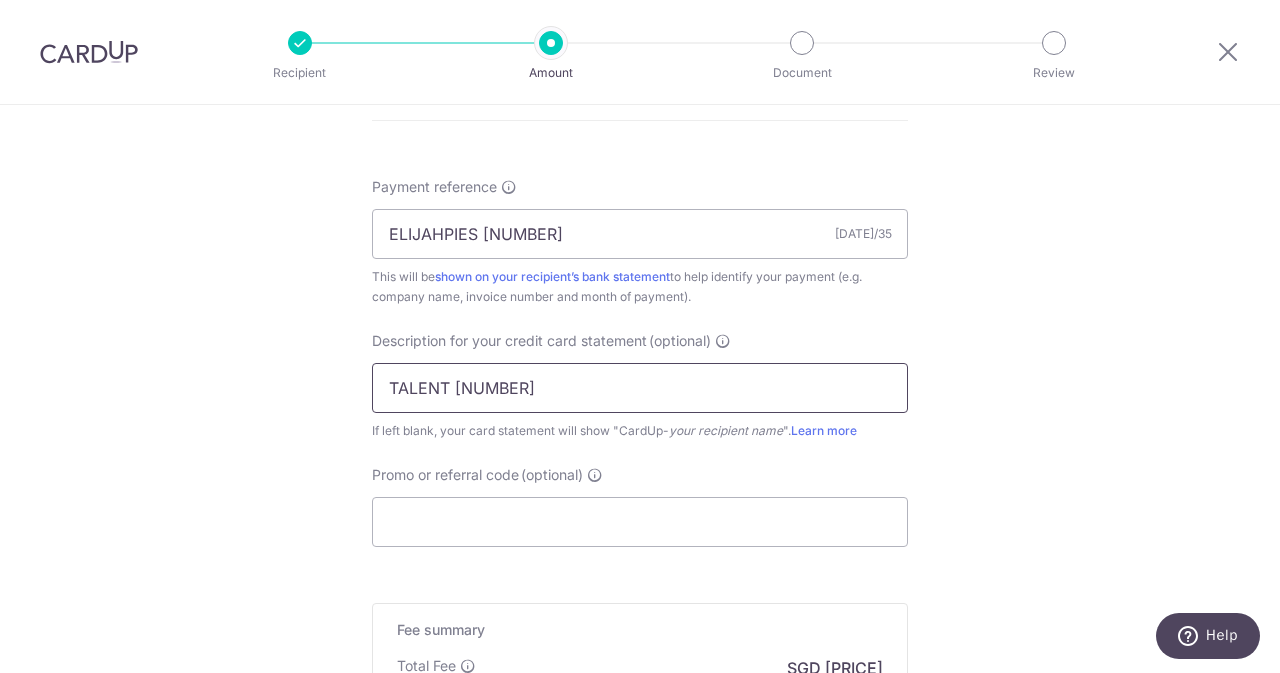 scroll, scrollTop: 1177, scrollLeft: 0, axis: vertical 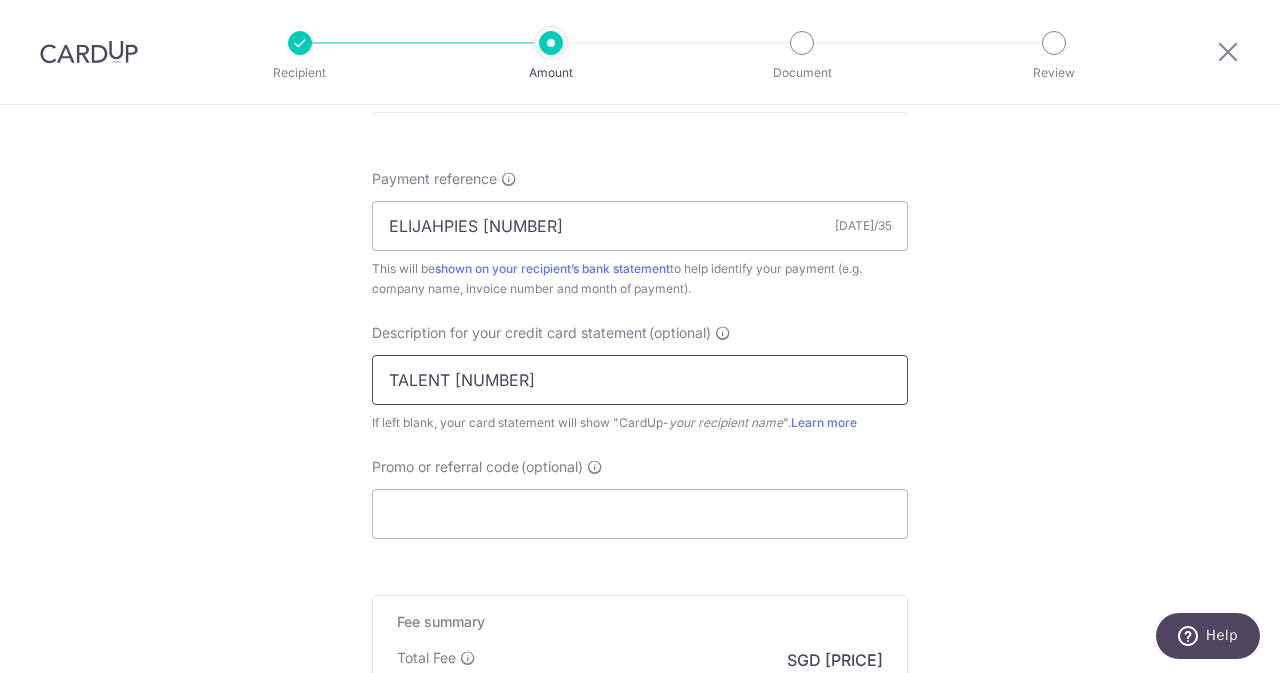 click on "TALENT 20250502" at bounding box center [640, 380] 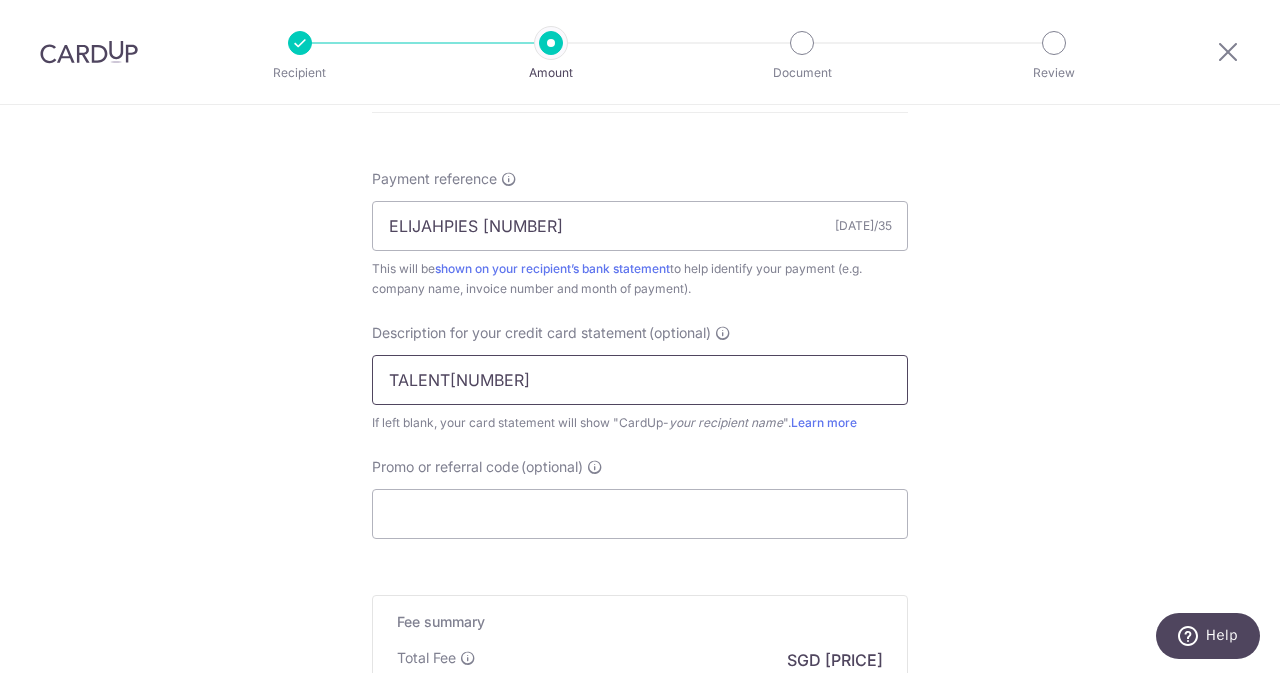click on "TALENT20250502" at bounding box center [640, 380] 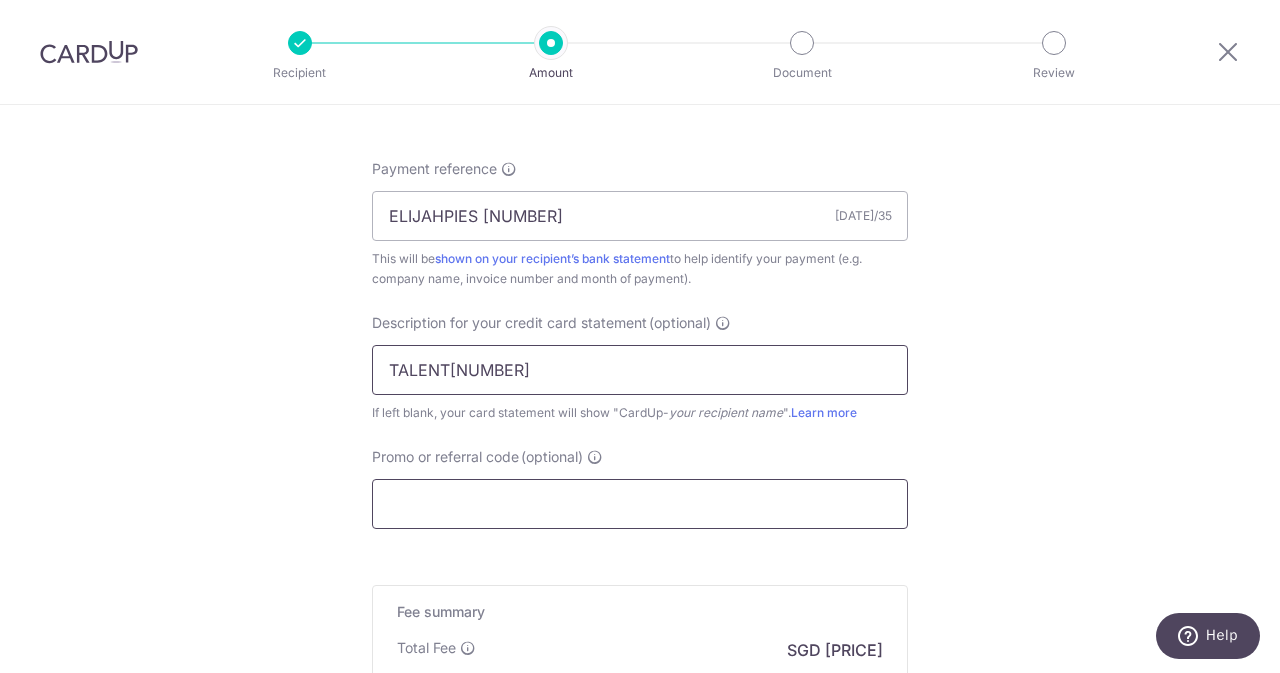 type on "TALENT202505029" 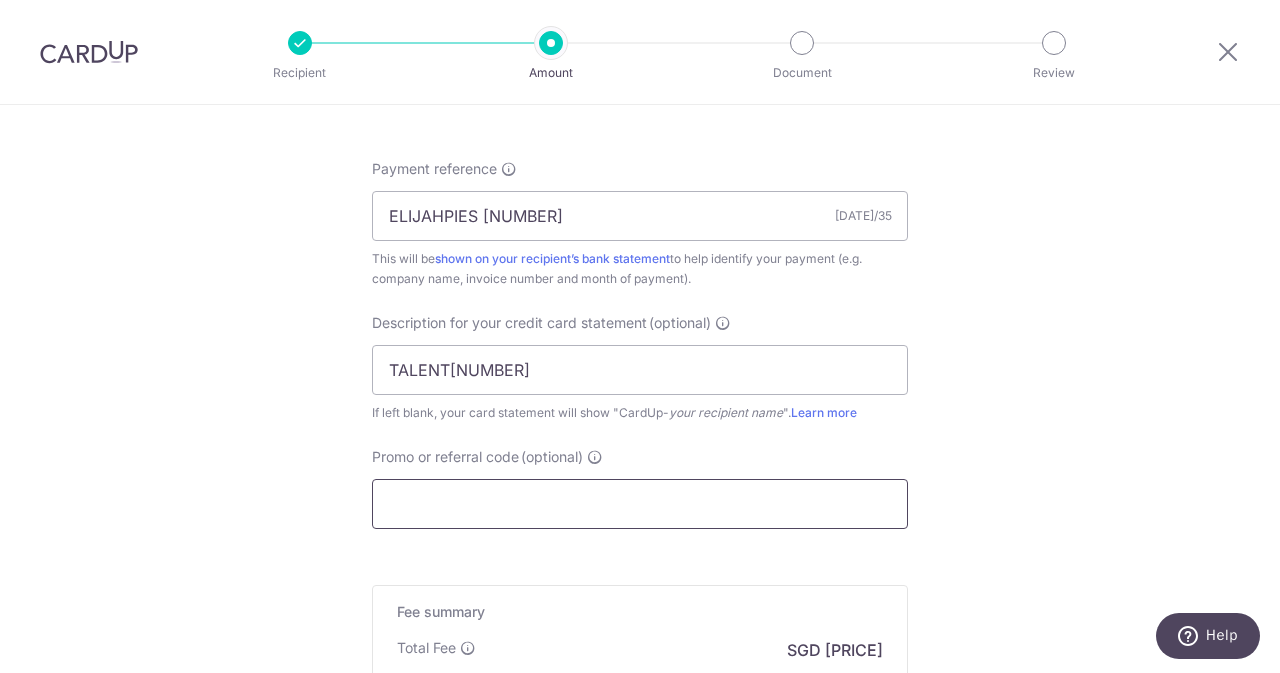 click on "Promo or referral code
(optional)" at bounding box center (640, 504) 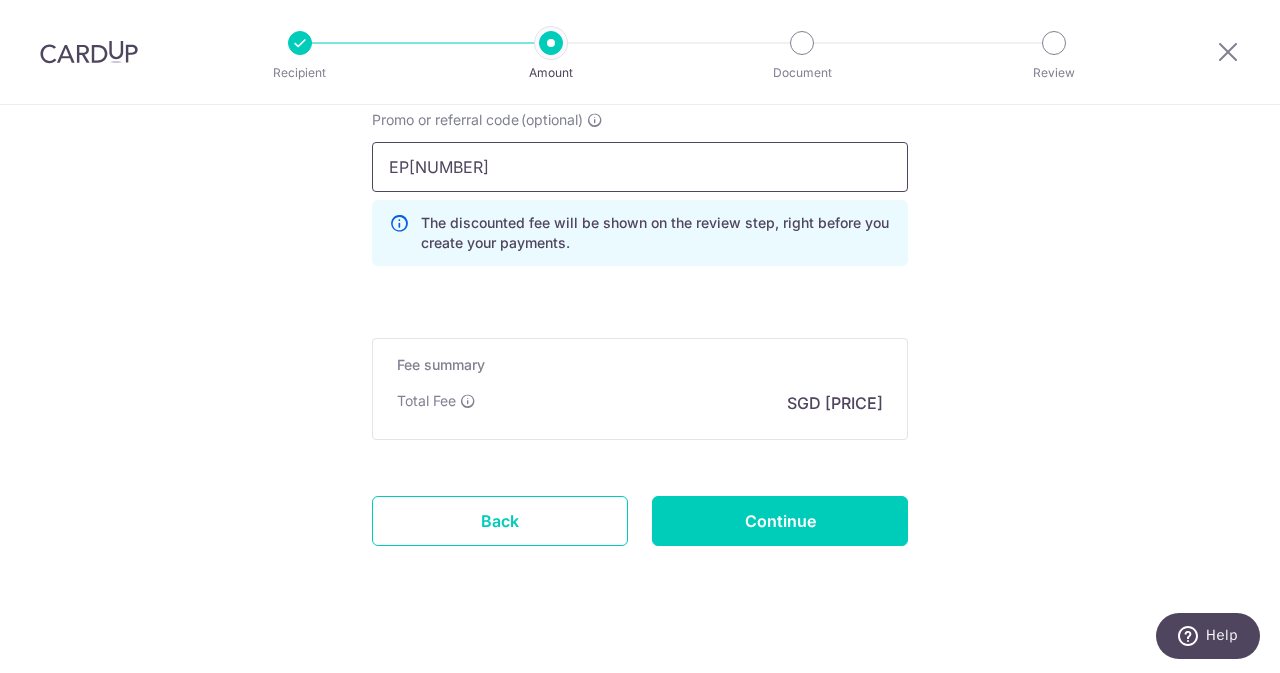 scroll, scrollTop: 1541, scrollLeft: 0, axis: vertical 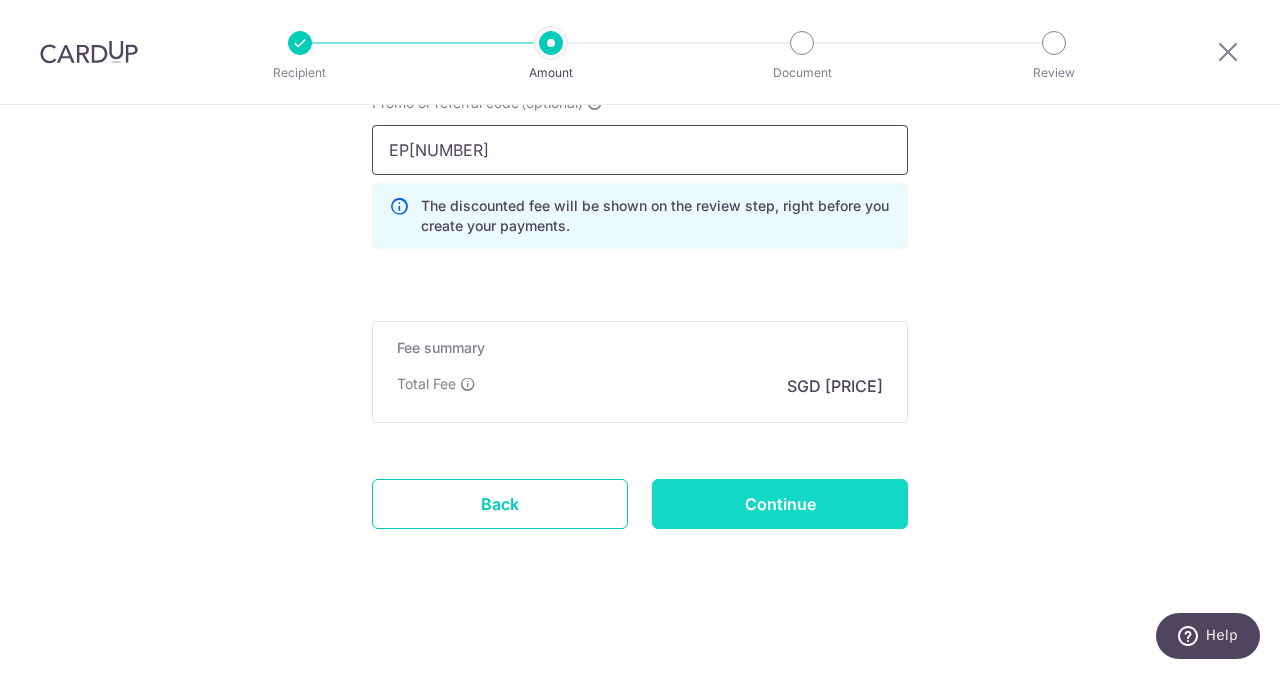 type on "EP172" 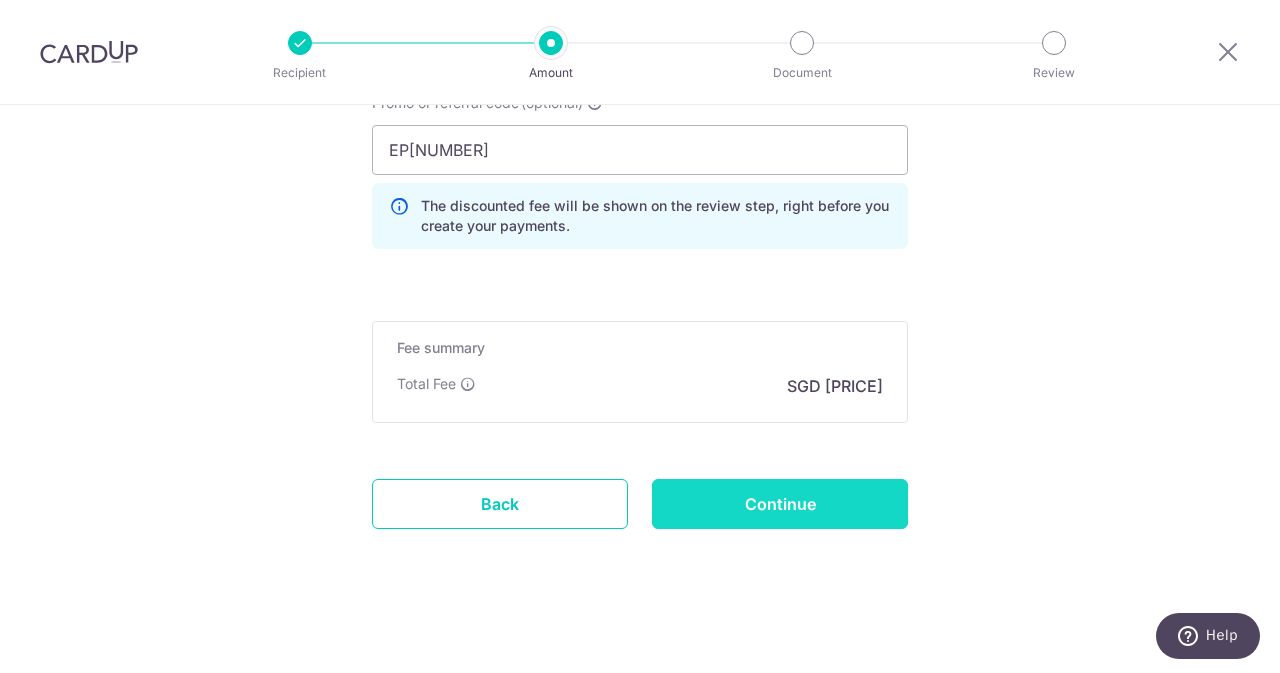 click on "Continue" at bounding box center (780, 504) 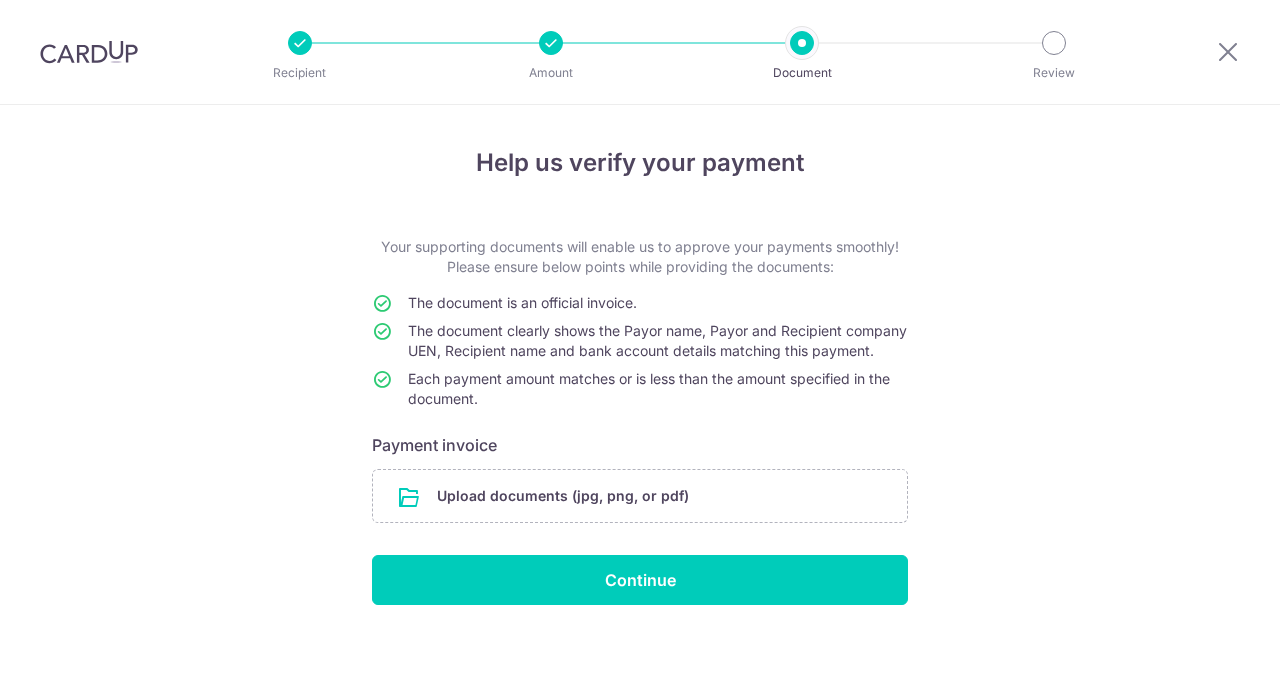 scroll, scrollTop: 0, scrollLeft: 0, axis: both 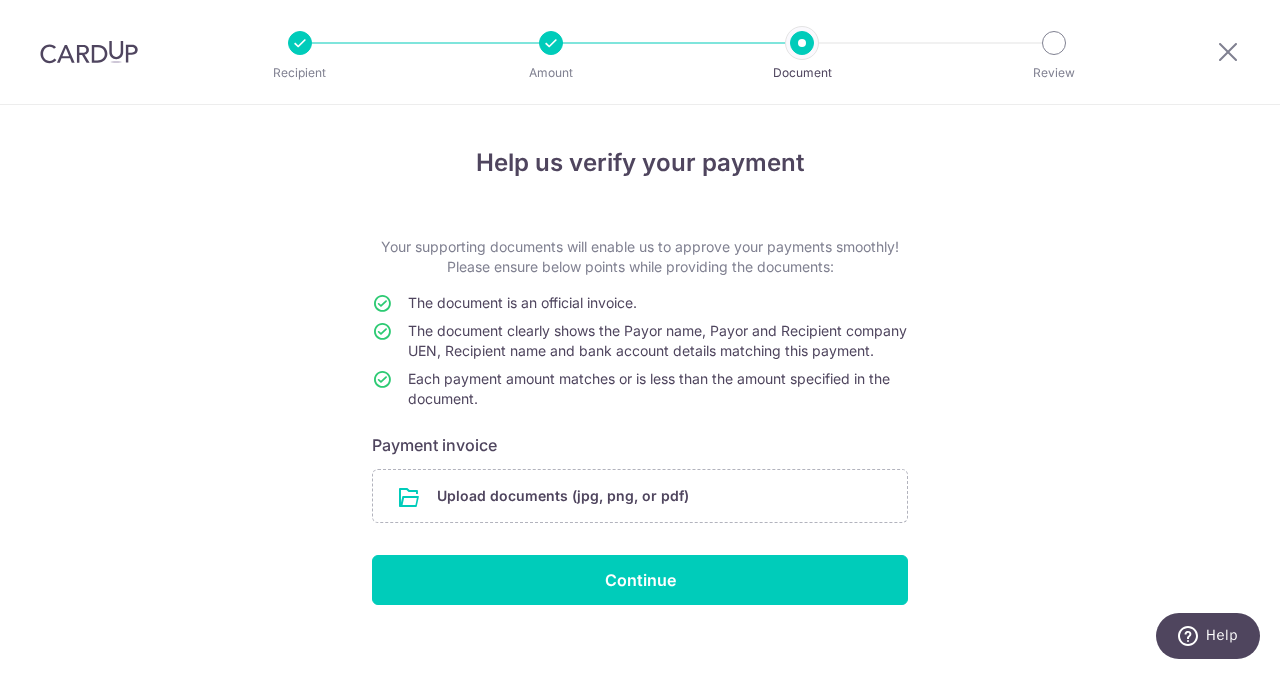 drag, startPoint x: 0, startPoint y: 0, endPoint x: 988, endPoint y: 383, distance: 1059.6382 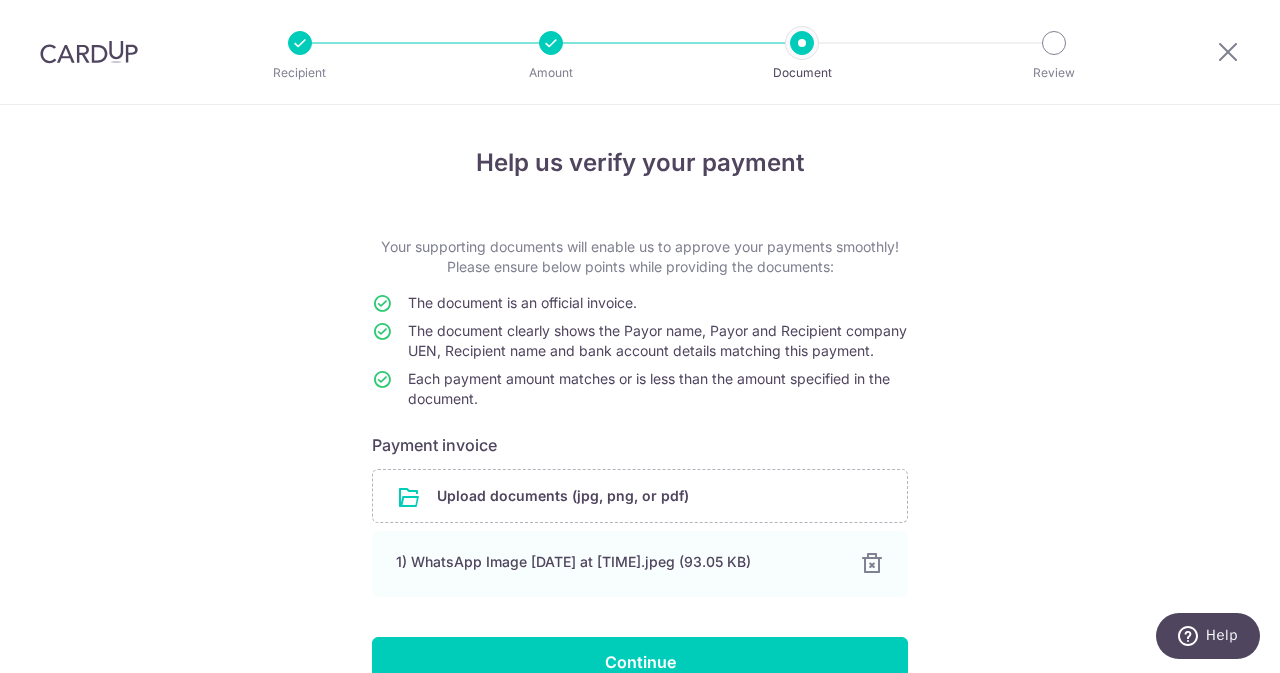 scroll, scrollTop: 126, scrollLeft: 0, axis: vertical 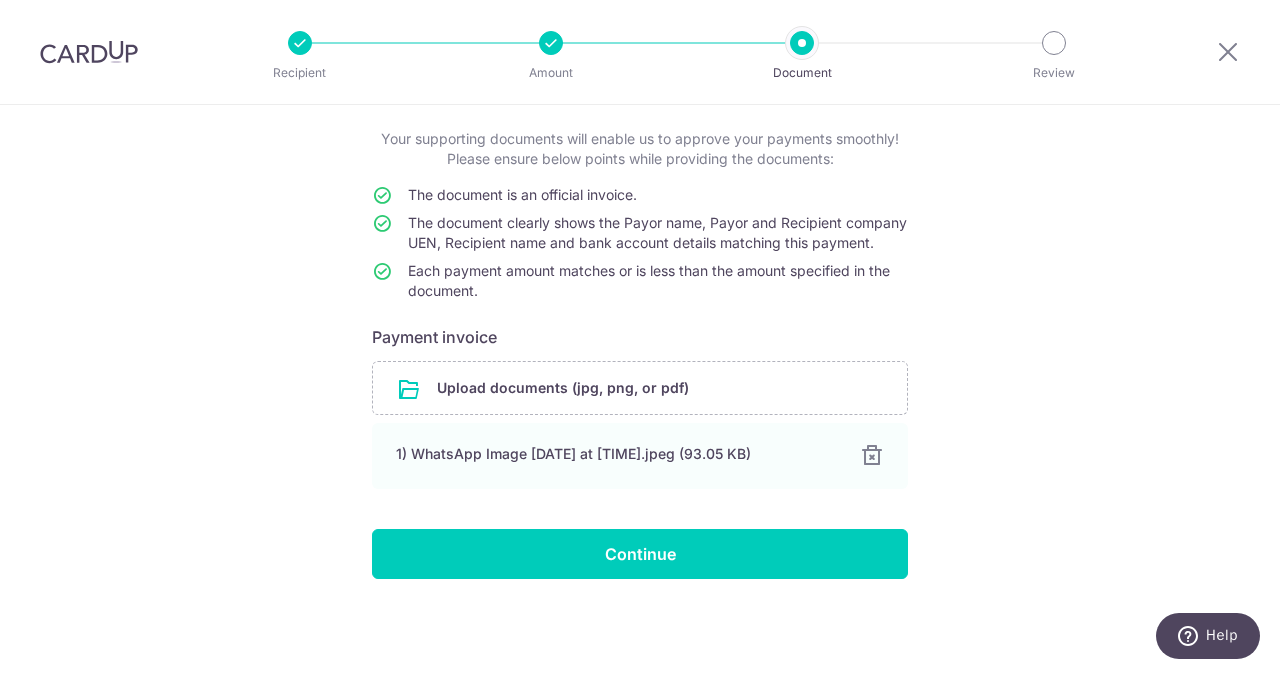 click on "Upload documents (jpg, png, or pdf) 1) WhatsApp Image [DATE] at [TIME].jpeg (93.05 KB) 100% Done Download" at bounding box center (640, 354) 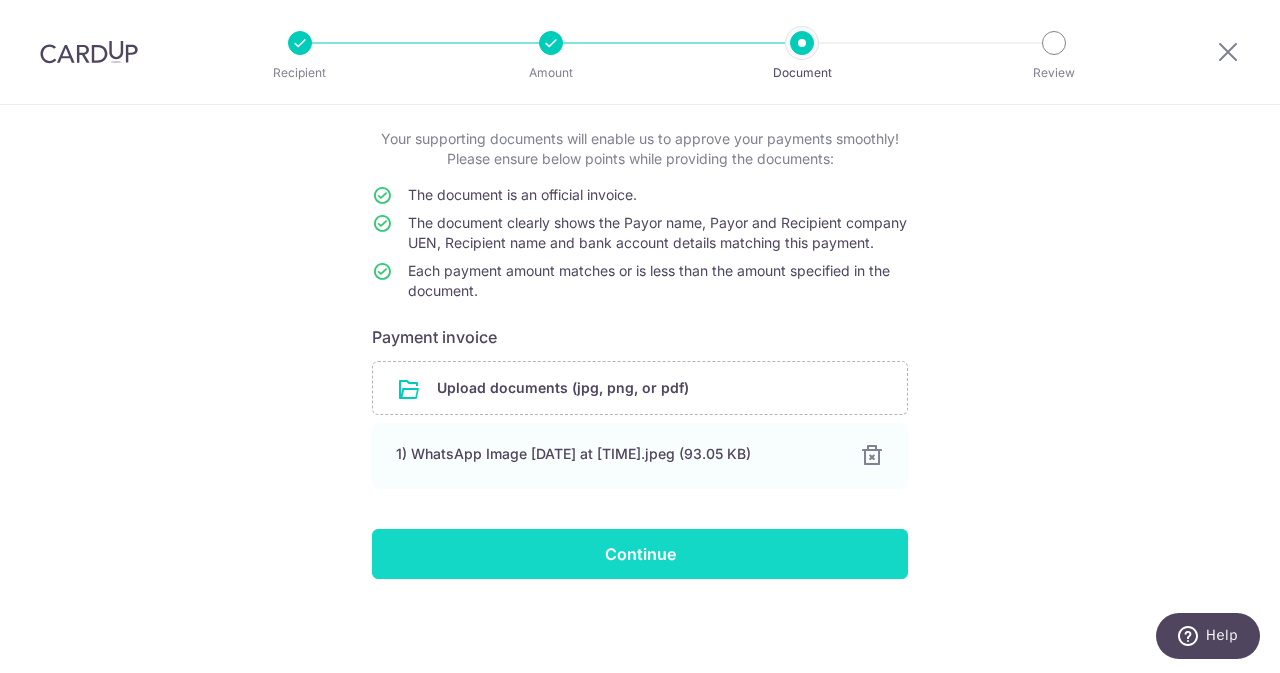 click on "Continue" at bounding box center (640, 554) 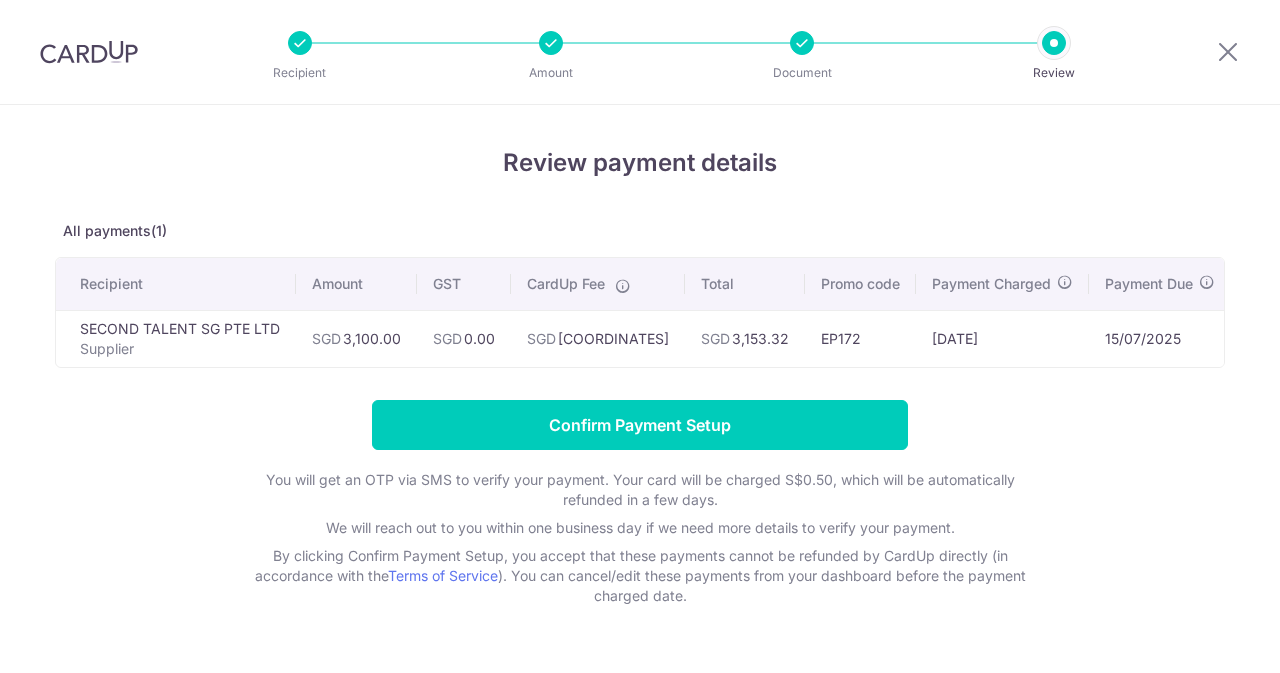 scroll, scrollTop: 0, scrollLeft: 0, axis: both 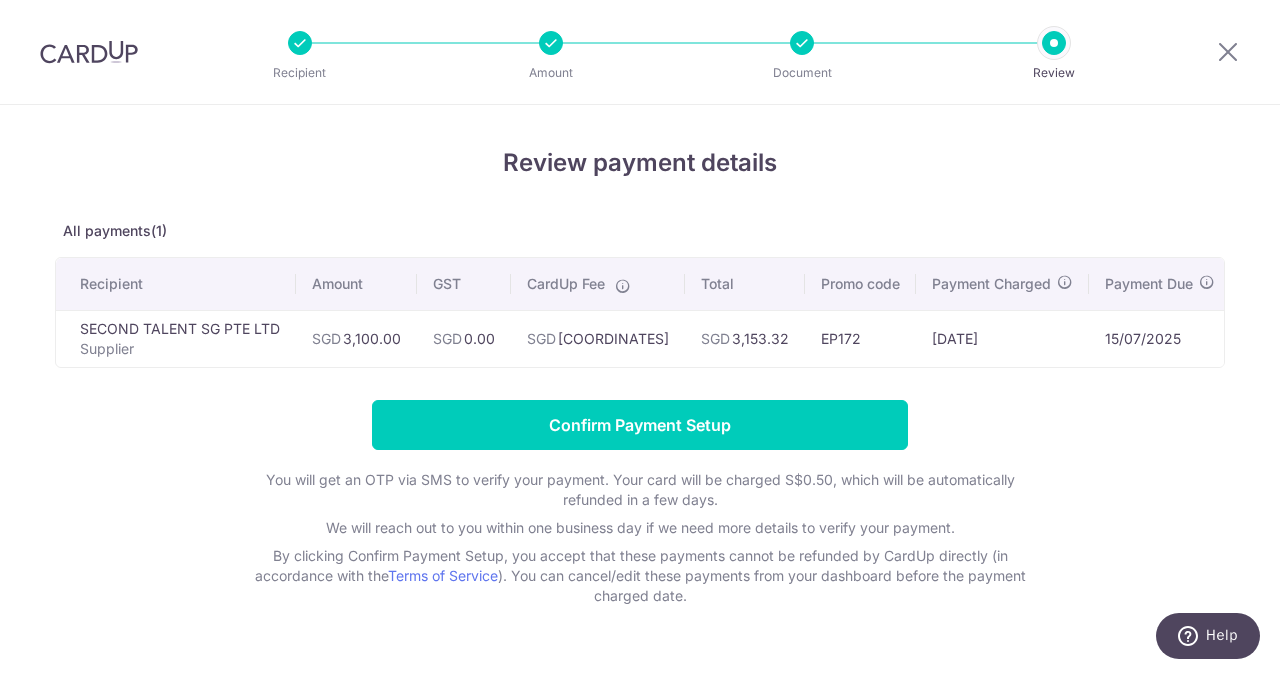 click on "Confirm Payment Setup
You will get an OTP via SMS to verify your payment. Your card will be charged S$[AMOUNT], which will be automatically refunded in a few days.
We will reach out to you within one business day if we need more details to verify your payment.
By clicking Confirm Payment Setup, you accept that these payments cannot be refunded by CardUp directly (in accordance with the  Terms of Service ). You can cancel/edit these payments from your dashboard before the payment charged date." at bounding box center (640, 503) 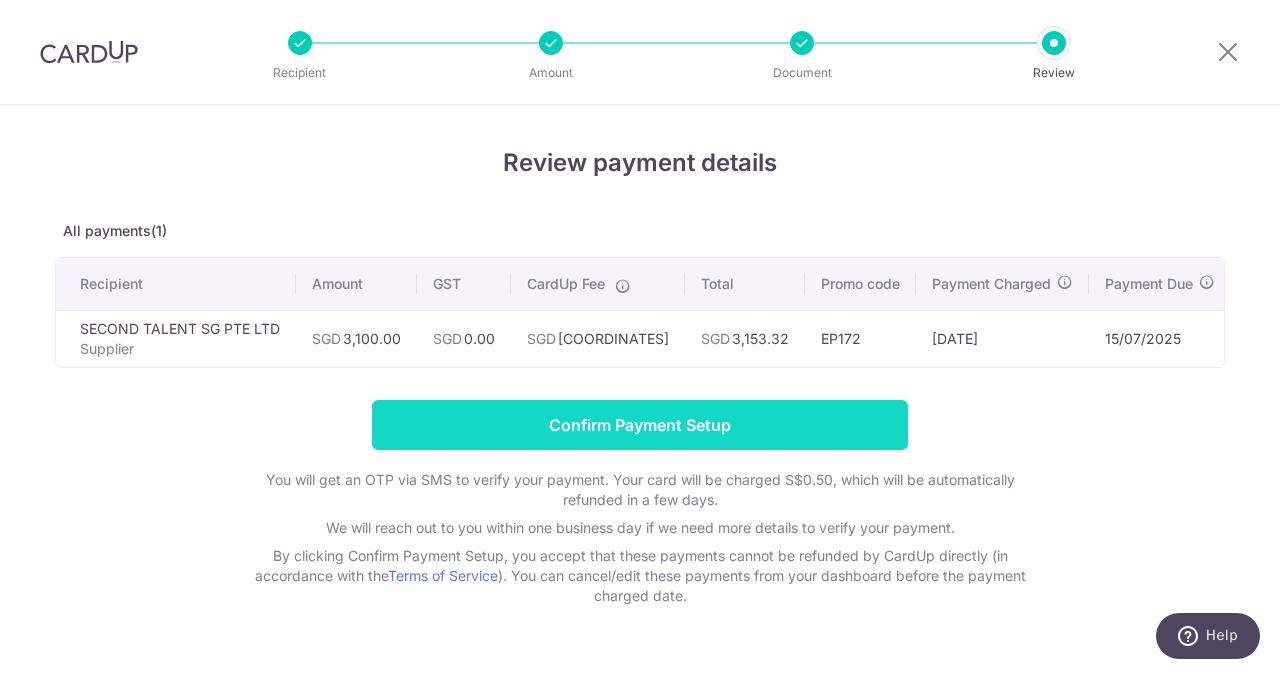 click on "Confirm Payment Setup" at bounding box center (640, 425) 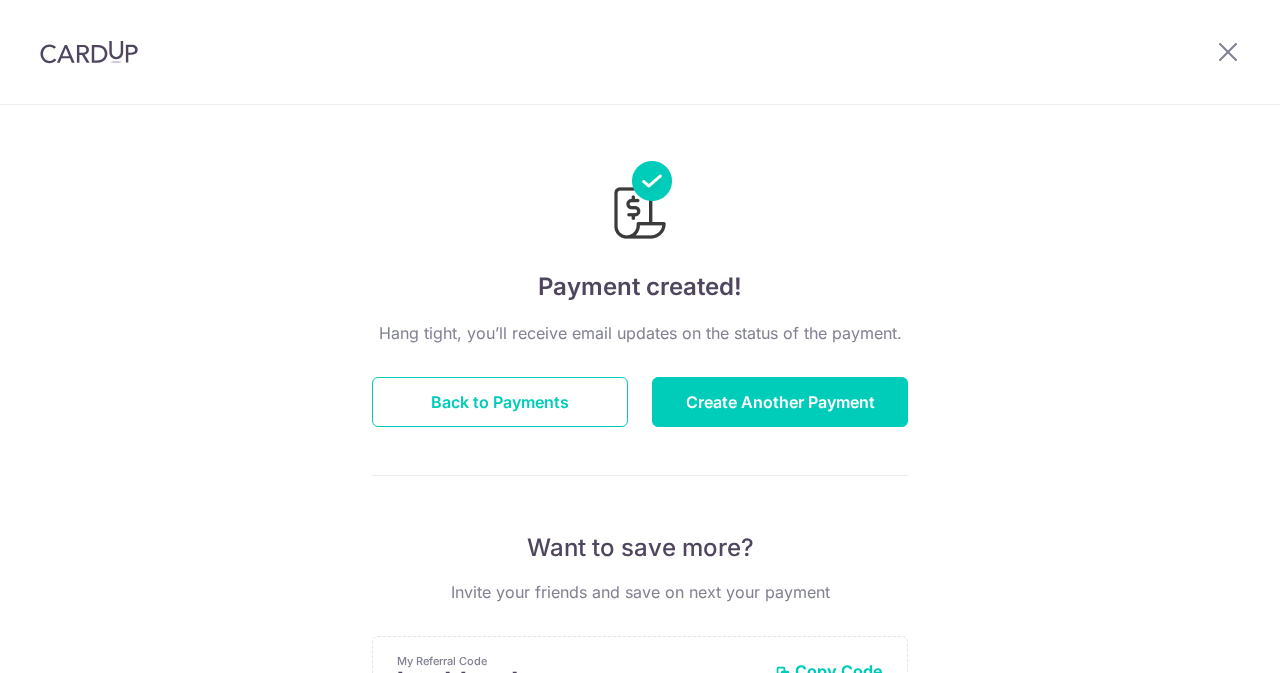 scroll, scrollTop: 0, scrollLeft: 0, axis: both 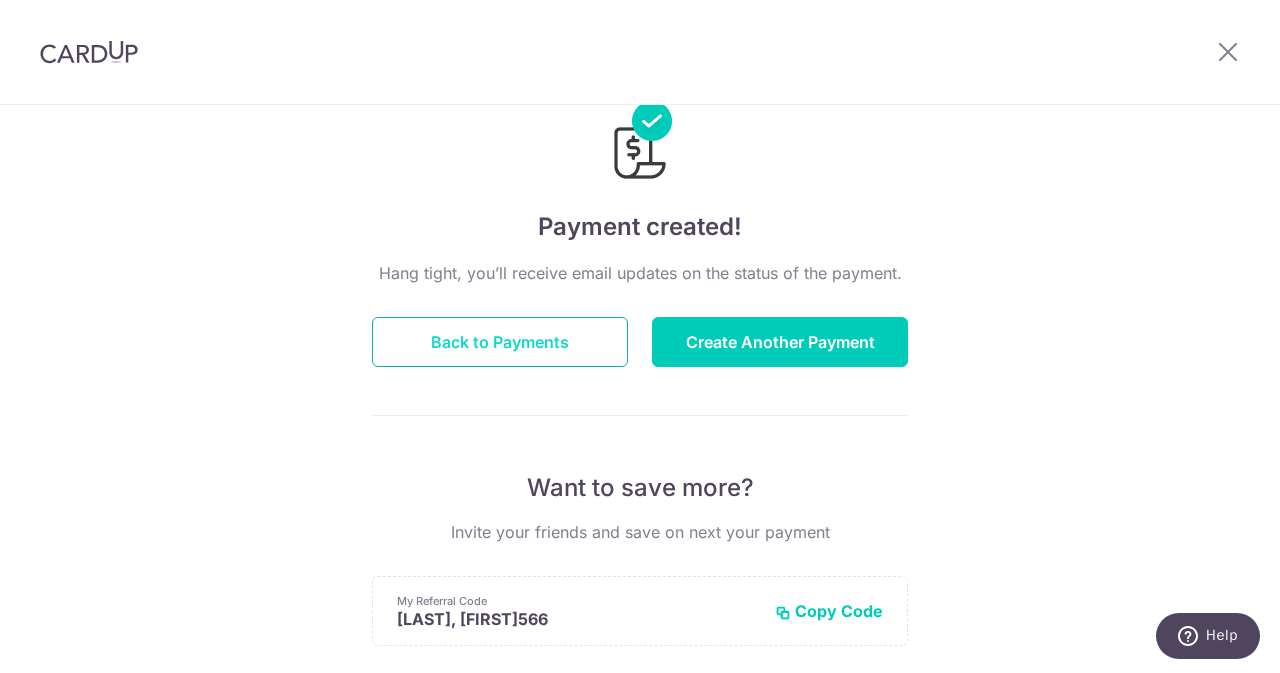 click on "Back to Payments" at bounding box center (500, 342) 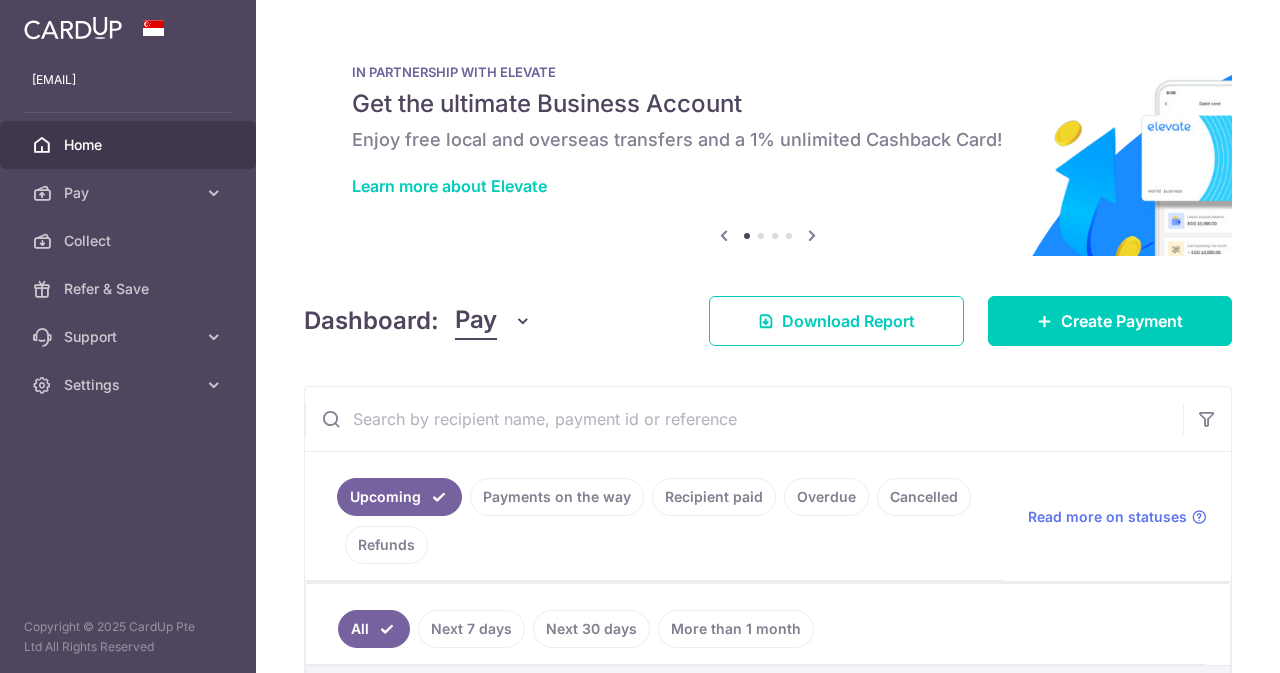 scroll, scrollTop: 0, scrollLeft: 0, axis: both 